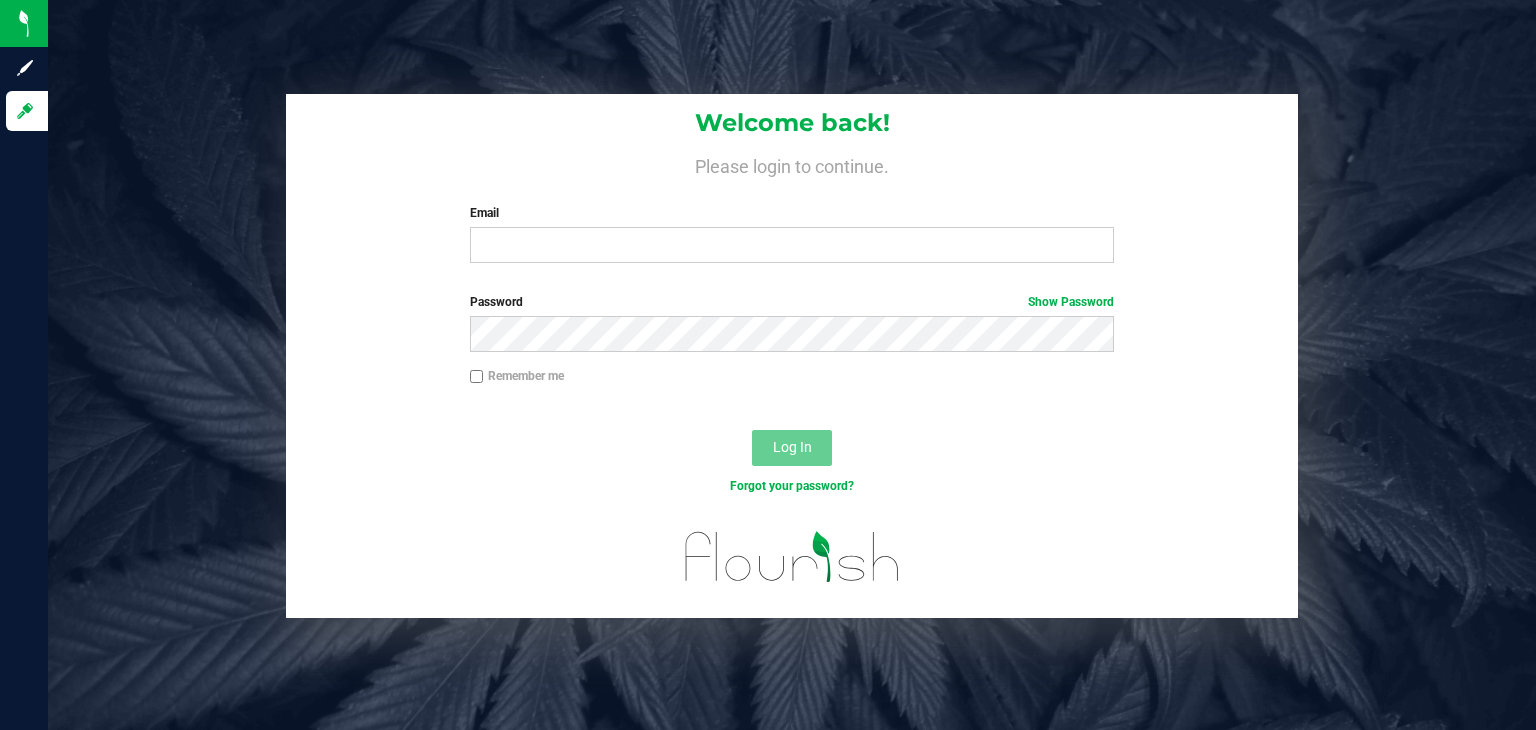 scroll, scrollTop: 0, scrollLeft: 0, axis: both 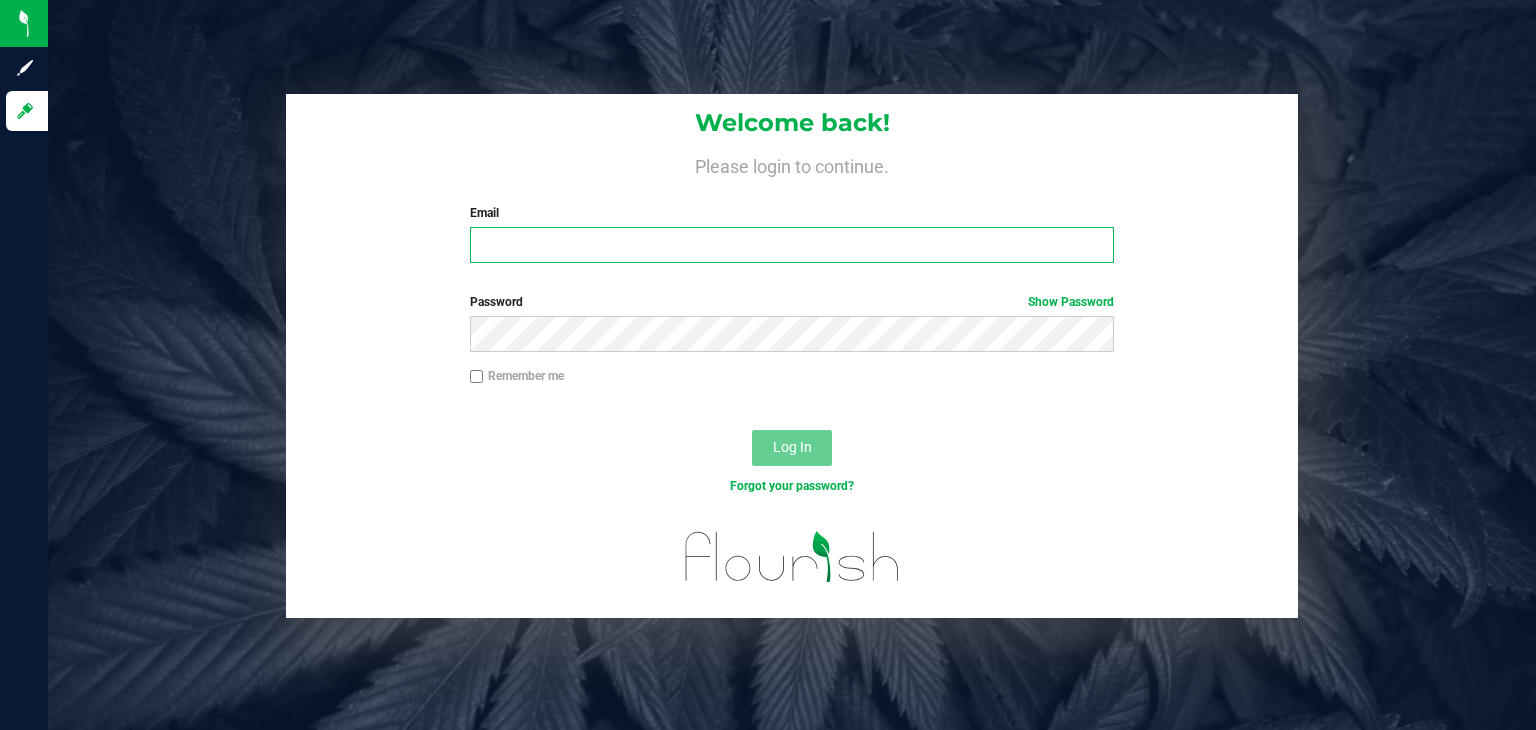 click on "Email" at bounding box center [792, 245] 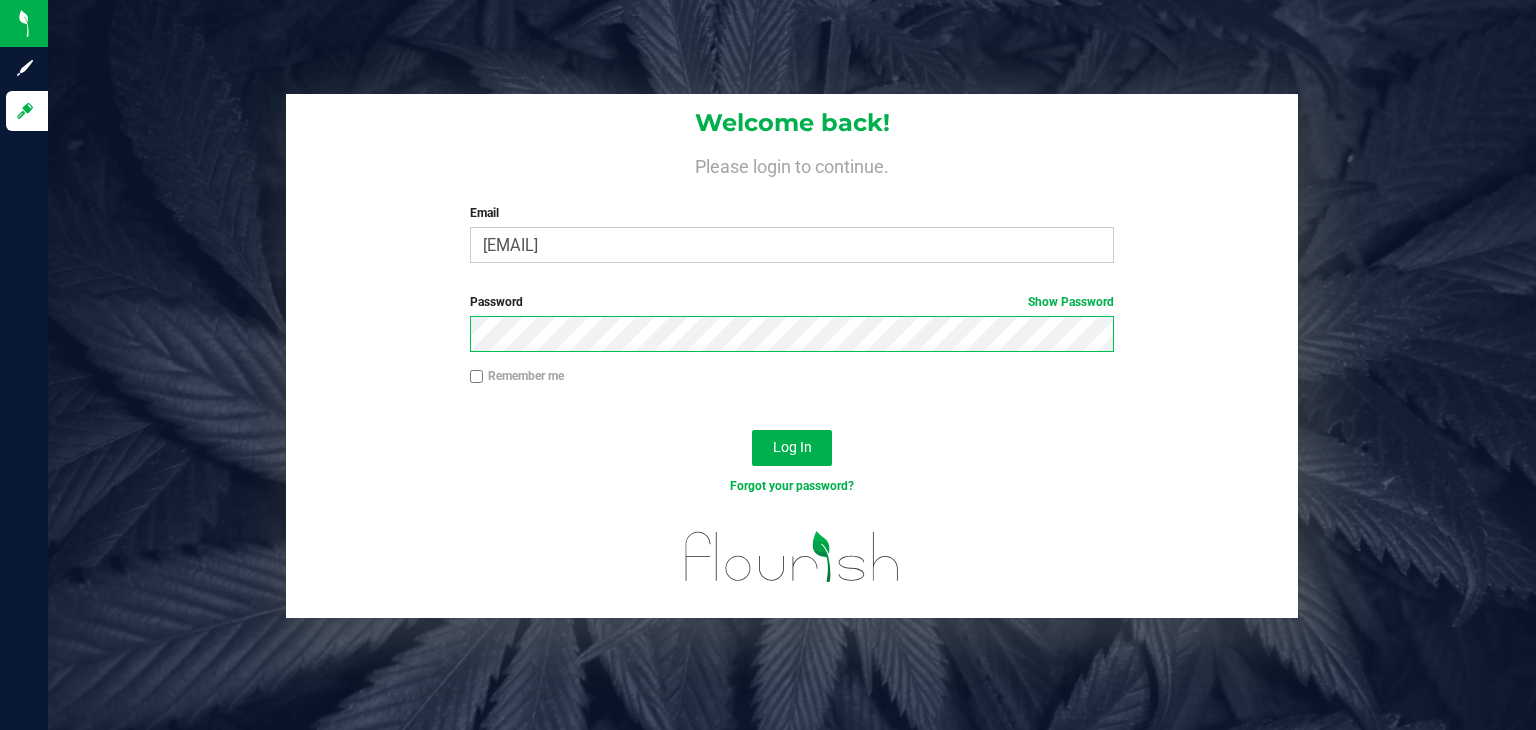 click on "Log In" at bounding box center [792, 448] 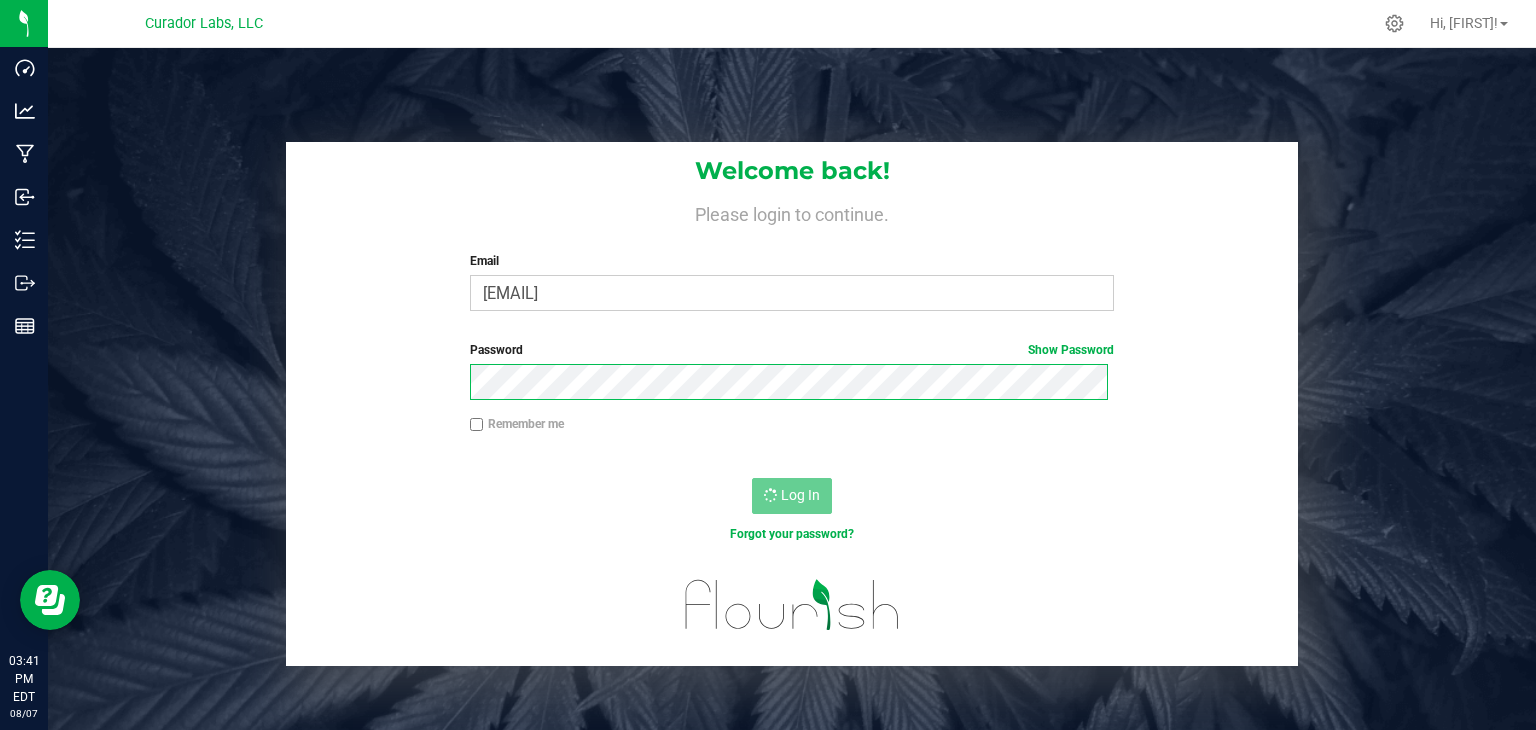 scroll, scrollTop: 0, scrollLeft: 0, axis: both 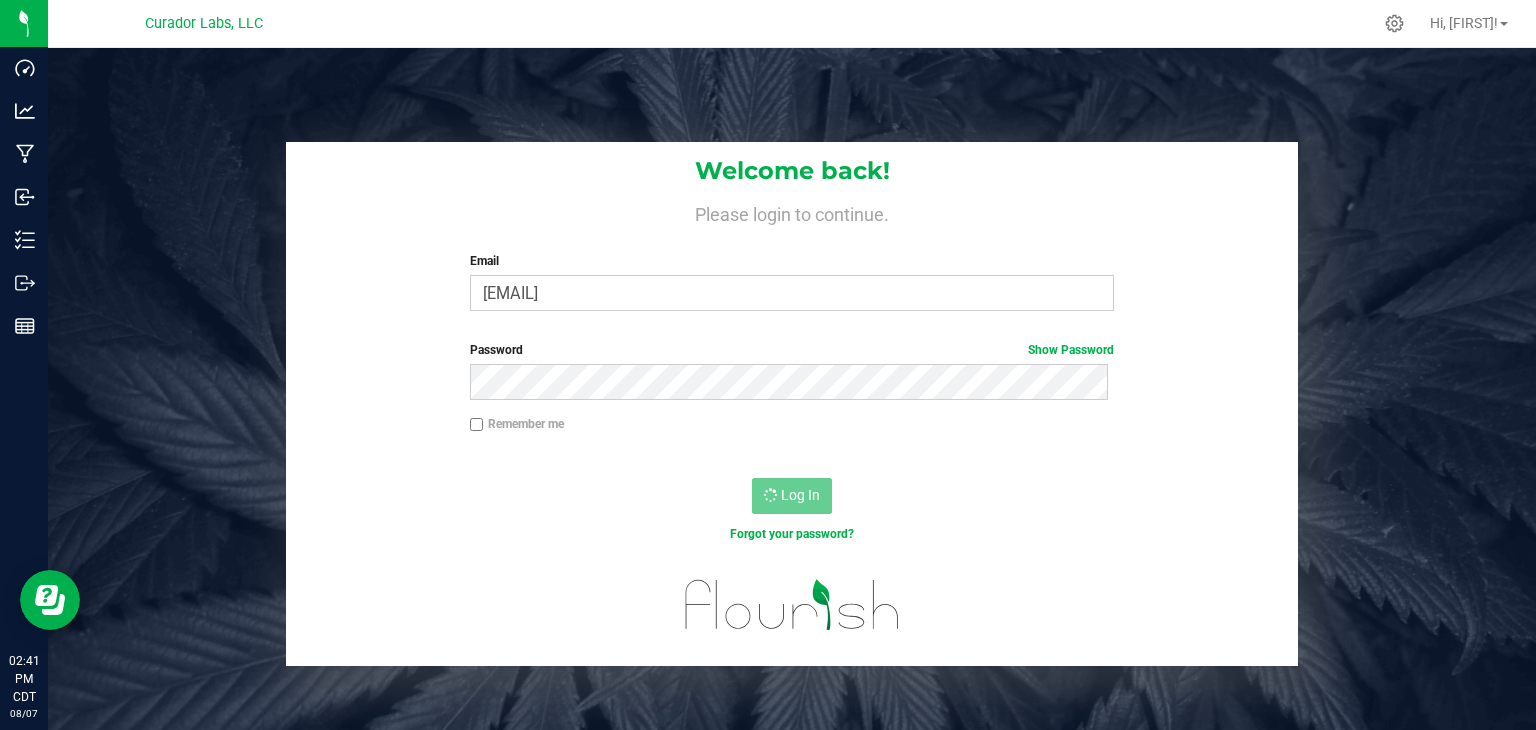 click on "Remember me" at bounding box center [477, 425] 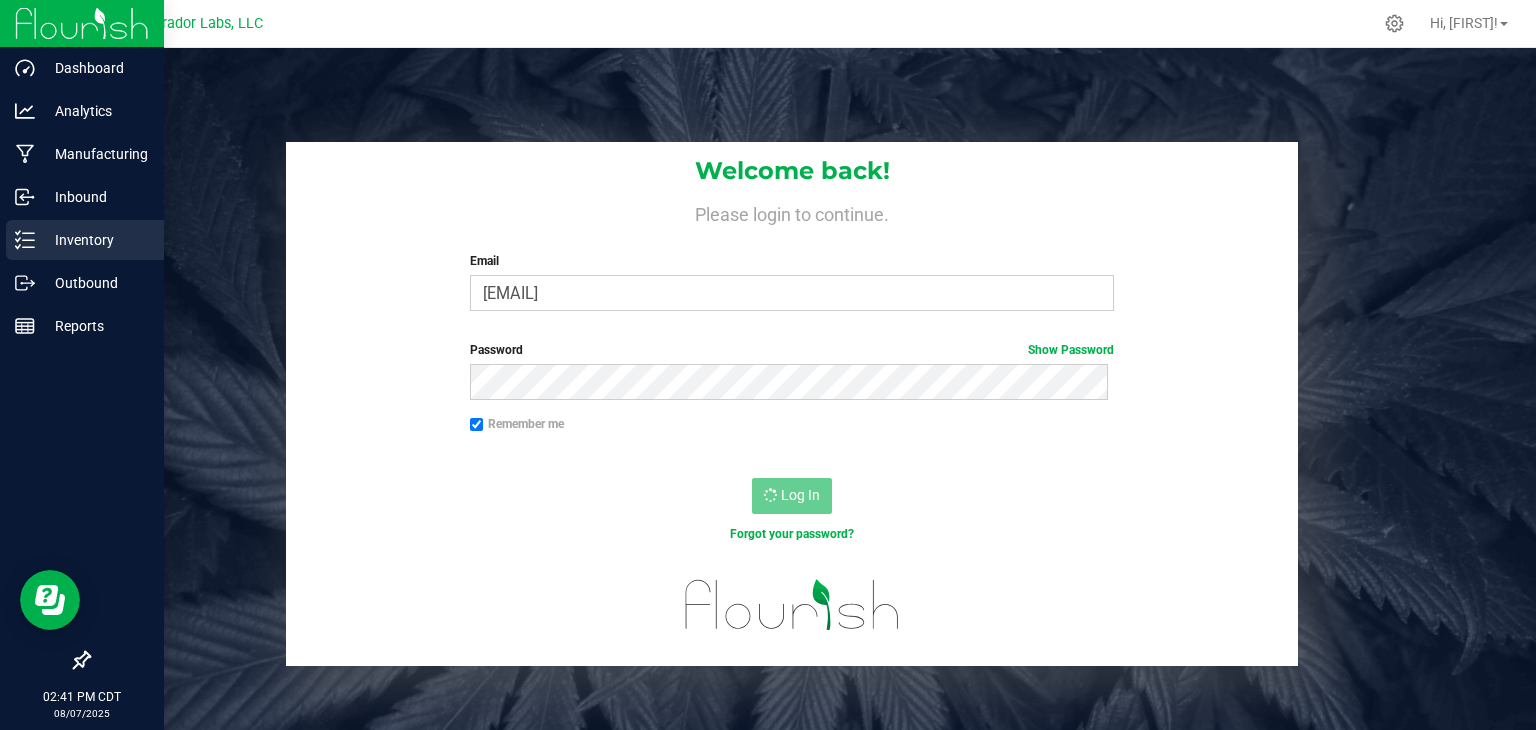 click on "Inventory" at bounding box center [95, 240] 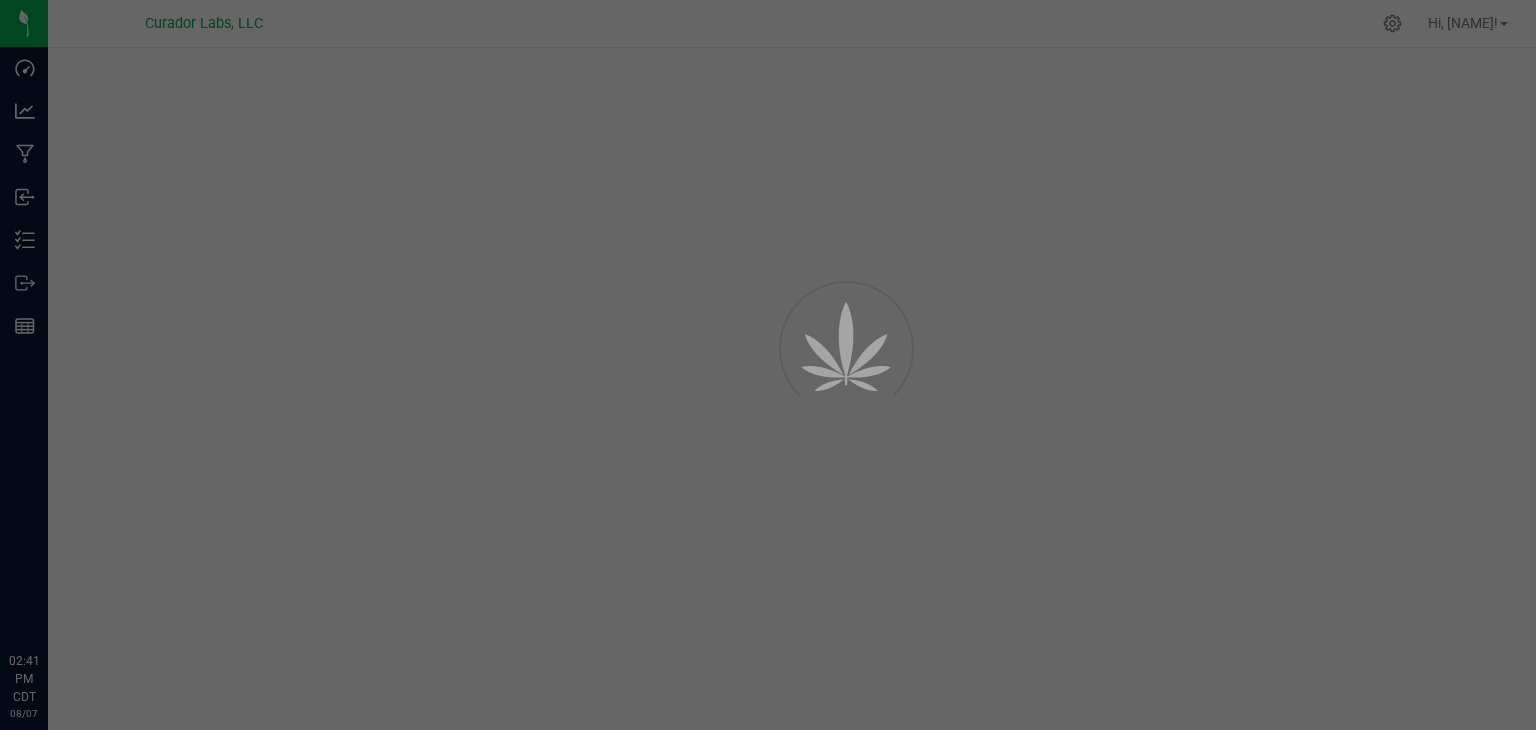 scroll, scrollTop: 0, scrollLeft: 0, axis: both 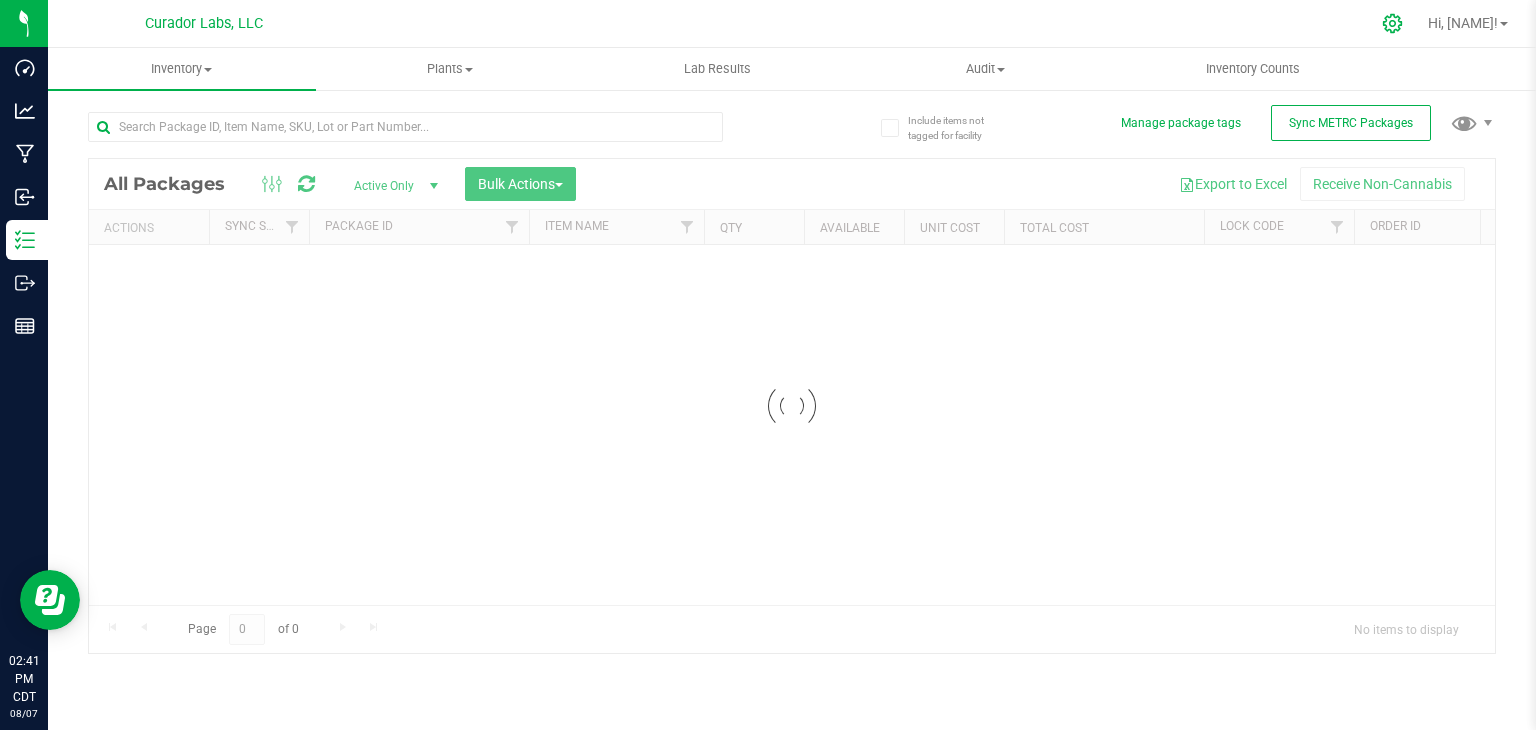 click at bounding box center [1393, 23] 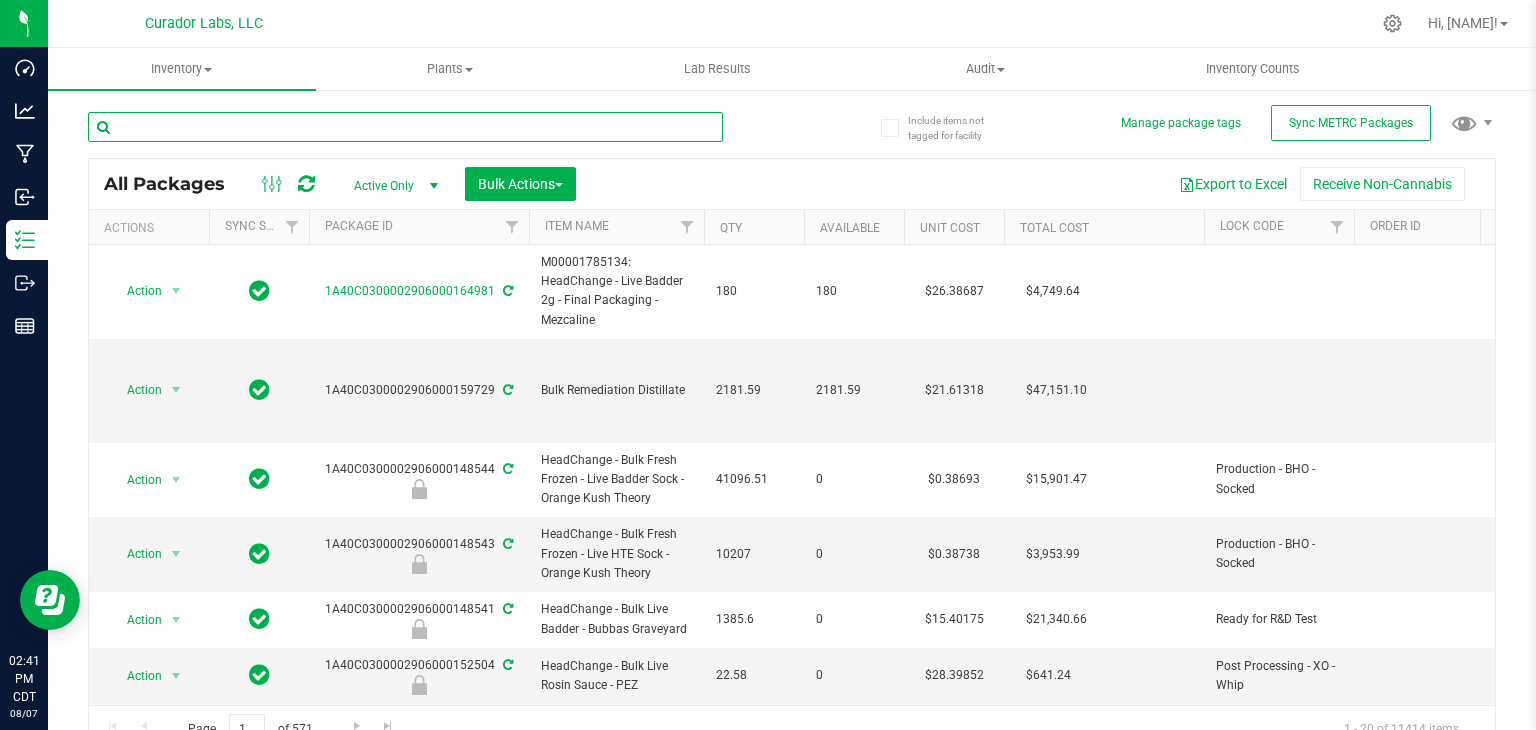 click at bounding box center [405, 127] 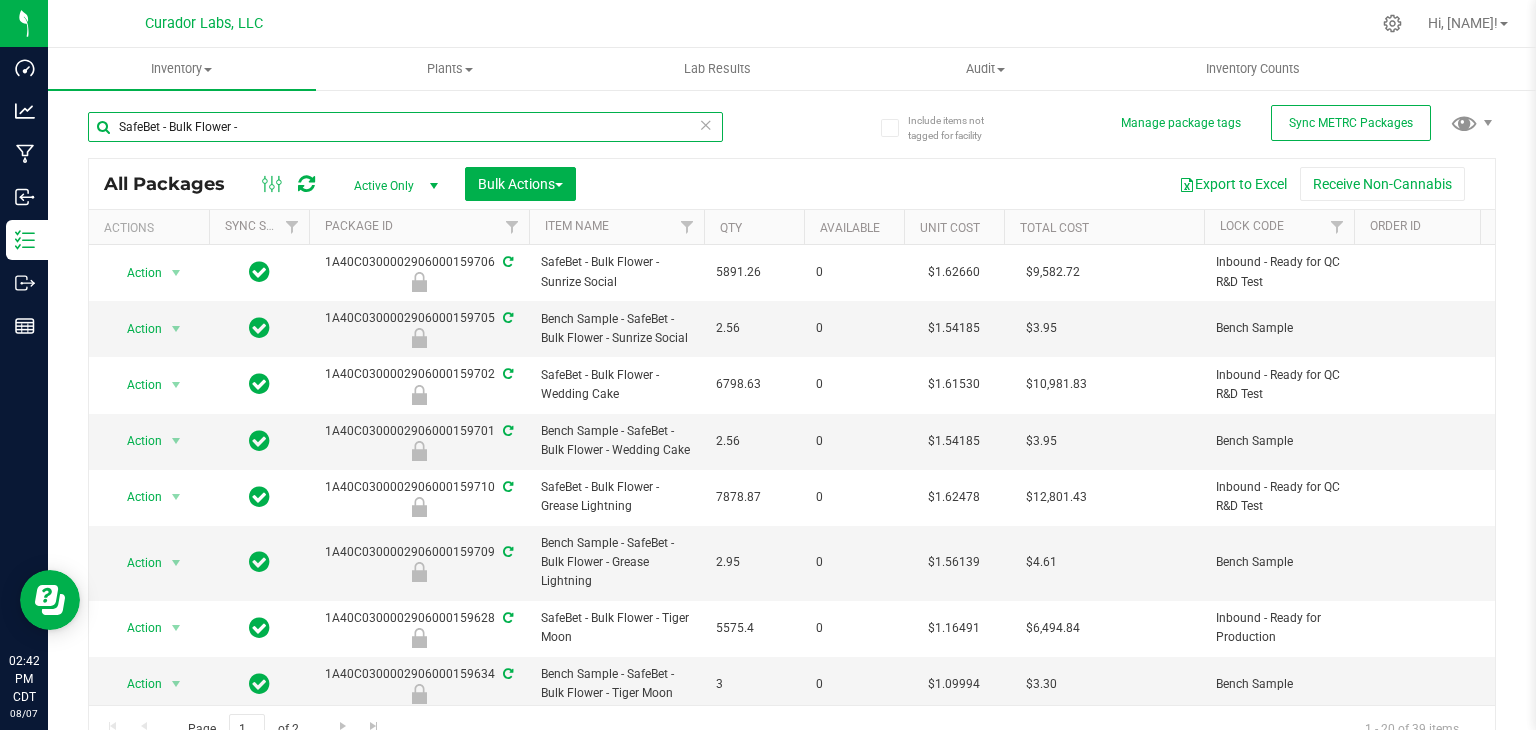 scroll, scrollTop: 0, scrollLeft: 1667, axis: horizontal 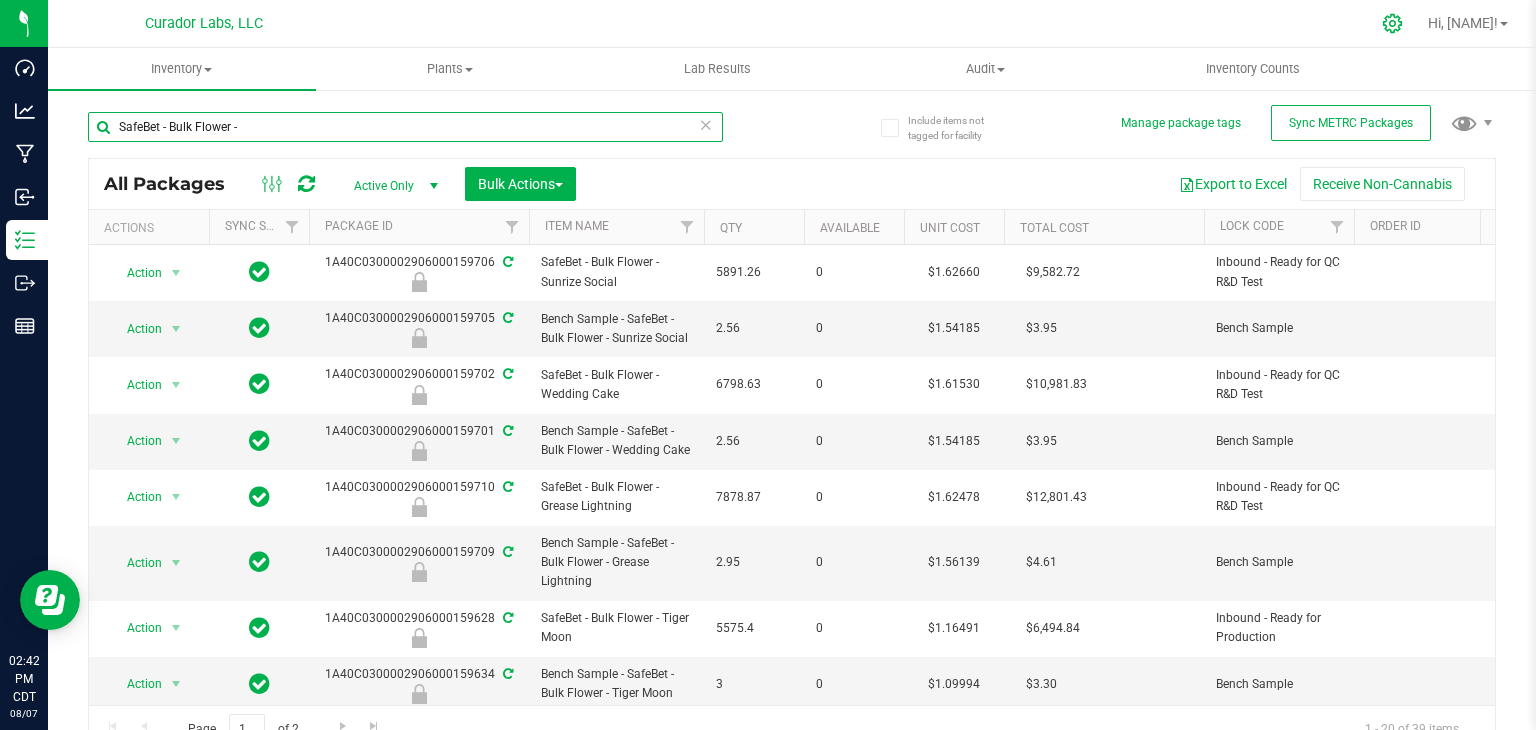 type on "SafeBet - Bulk Flower -" 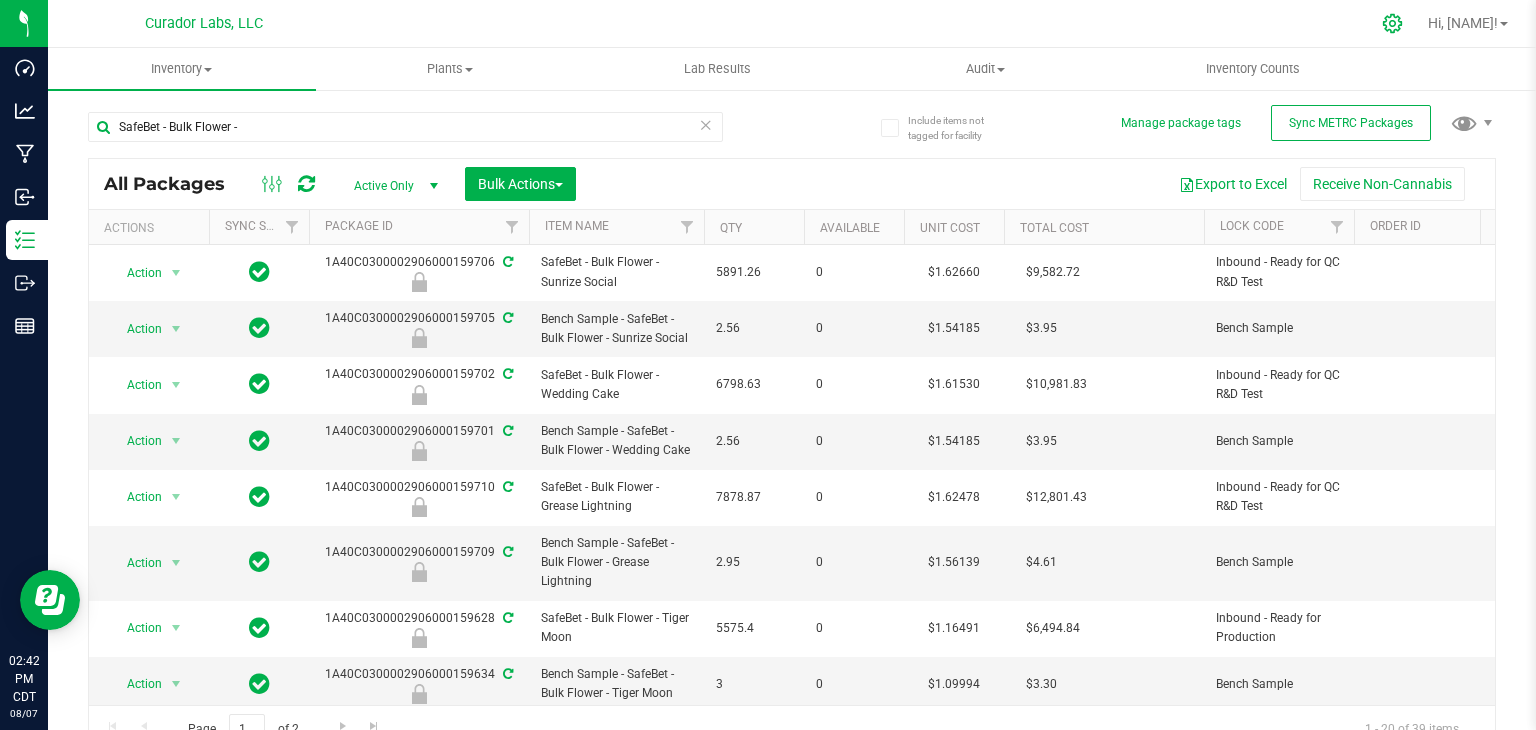 click 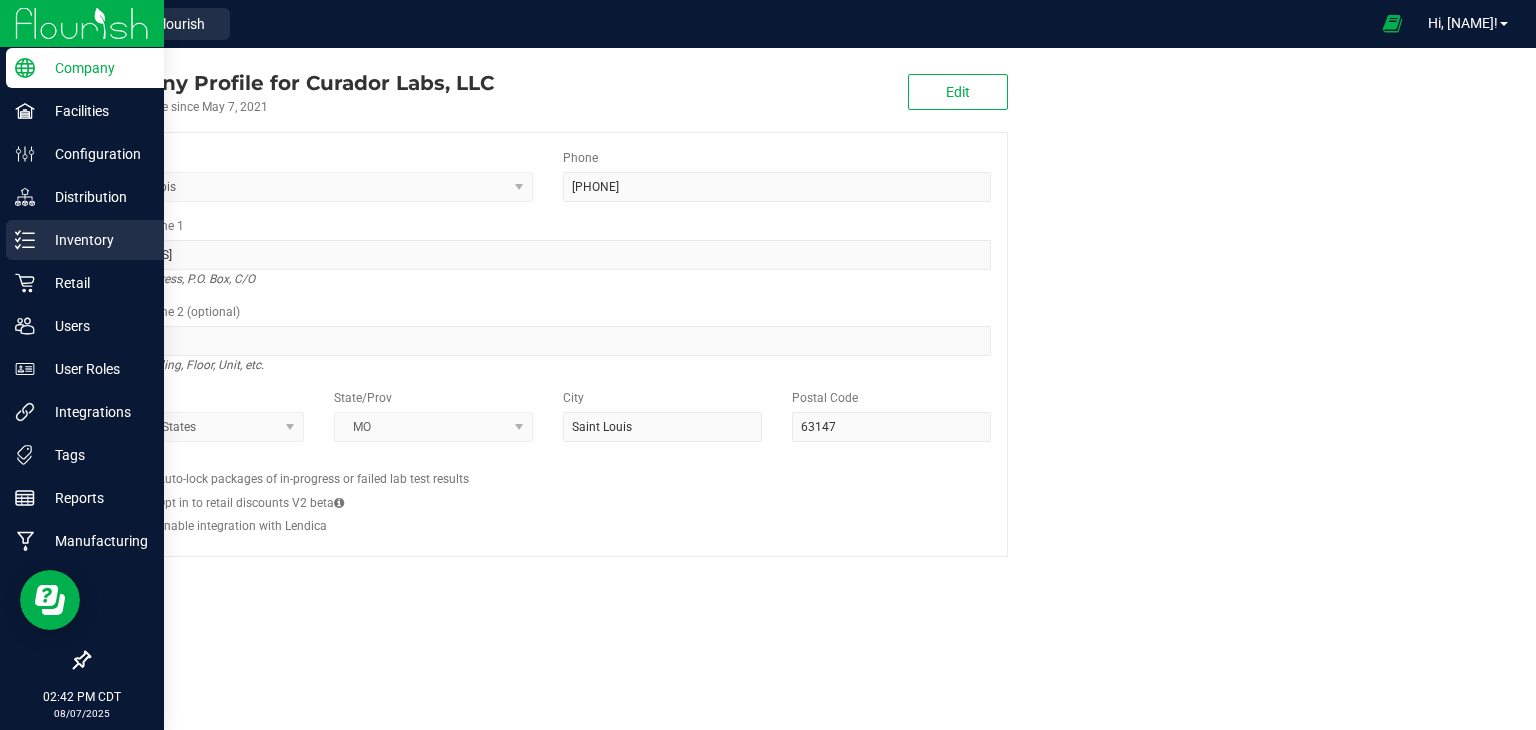 click on "Inventory" at bounding box center (95, 240) 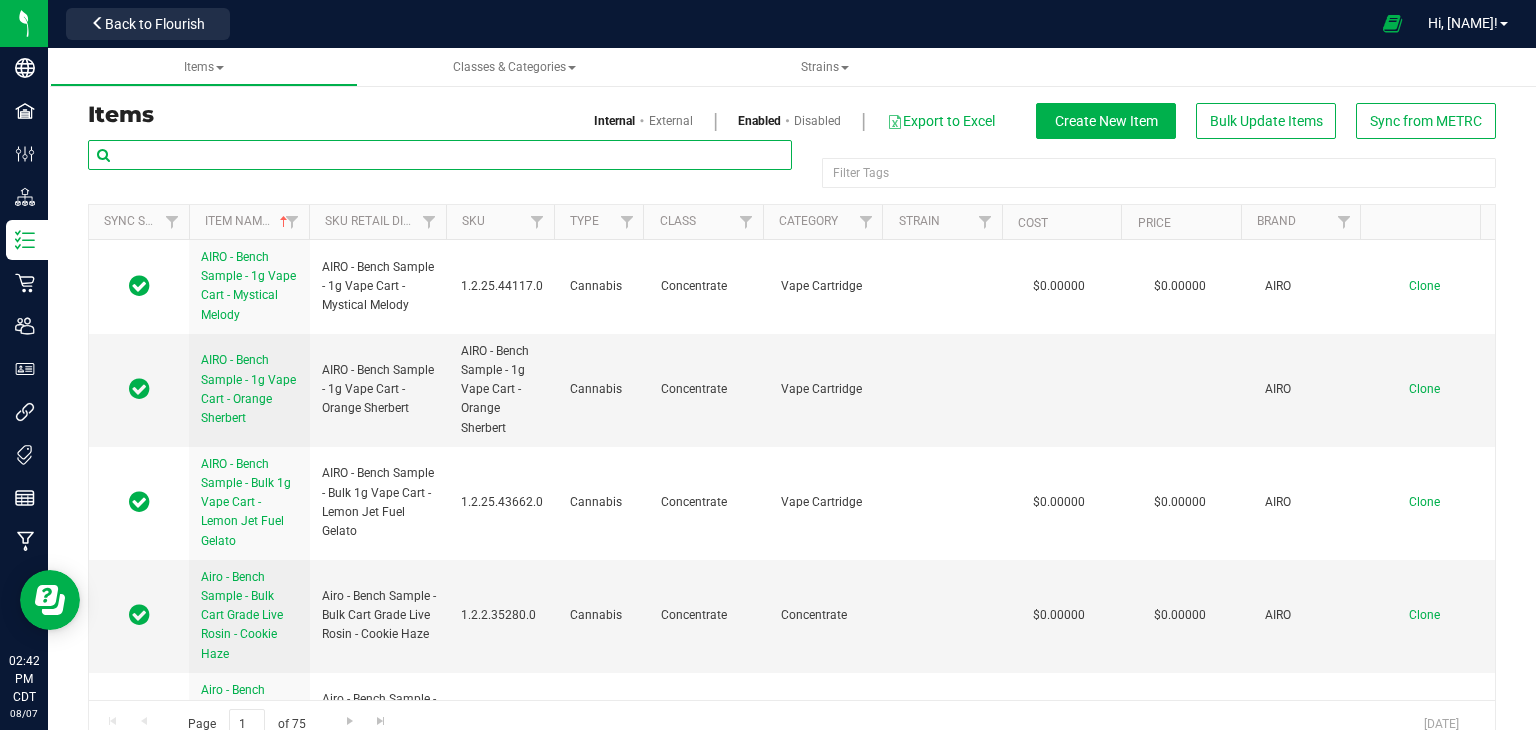 click at bounding box center (440, 155) 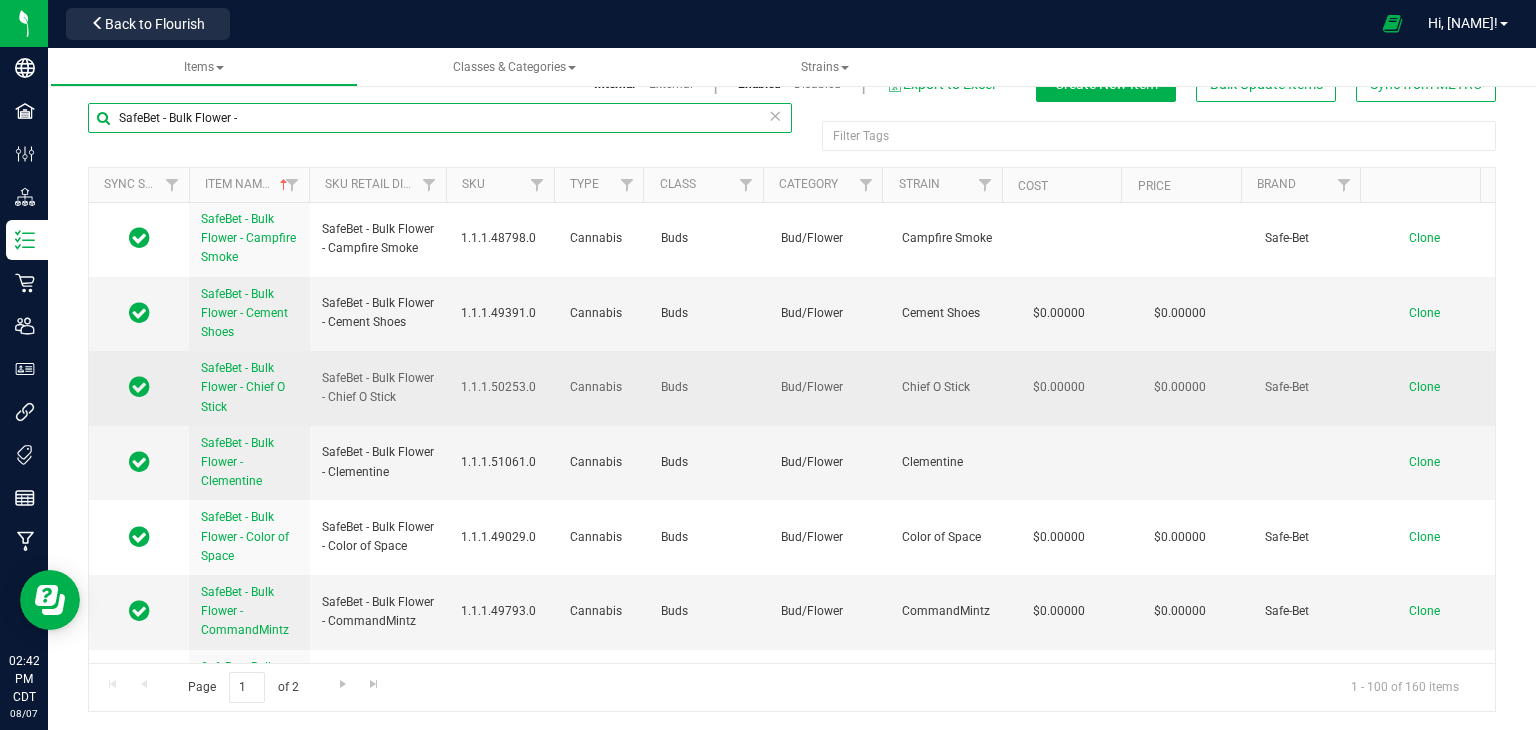 type on "SafeBet - Bulk Flower -" 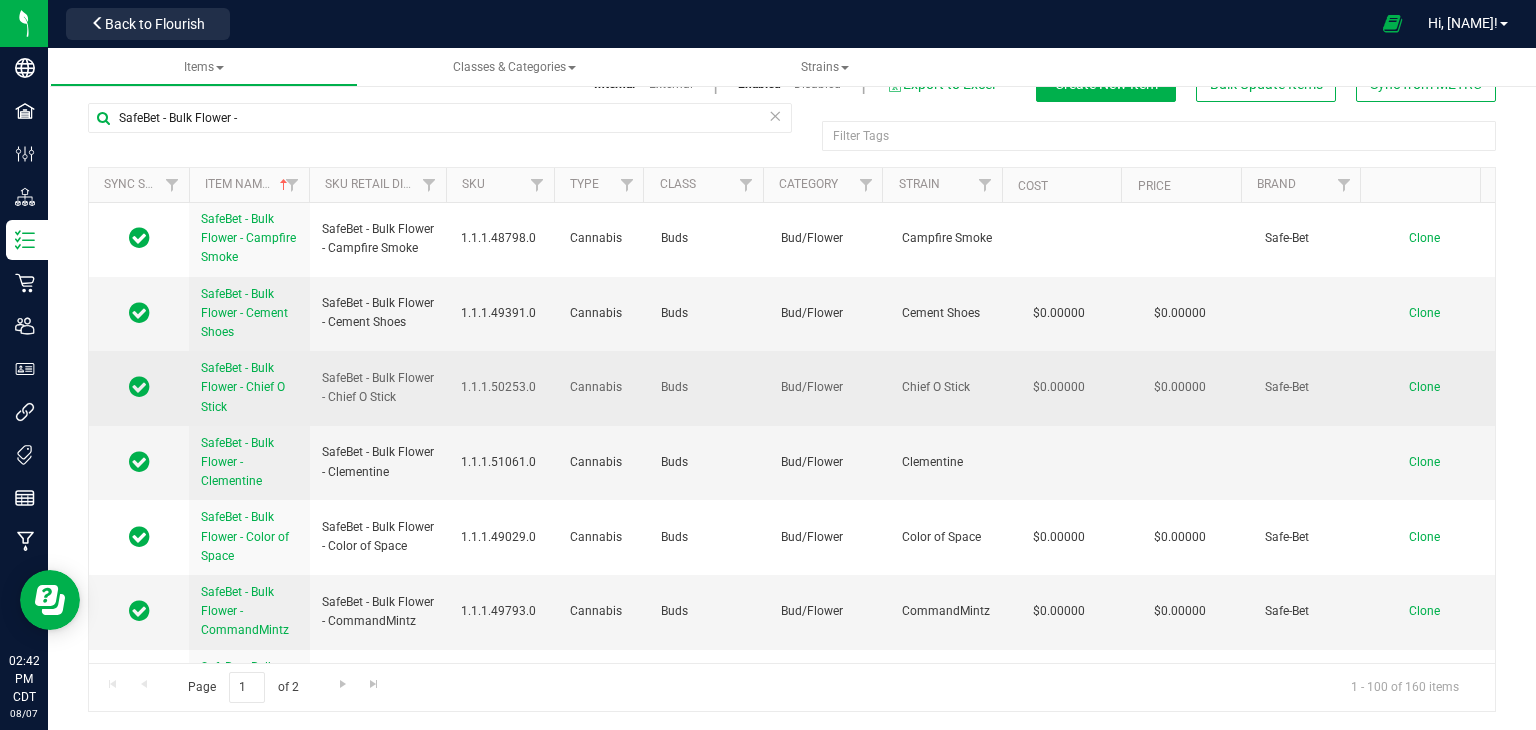 click on "Clone" at bounding box center [1424, 387] 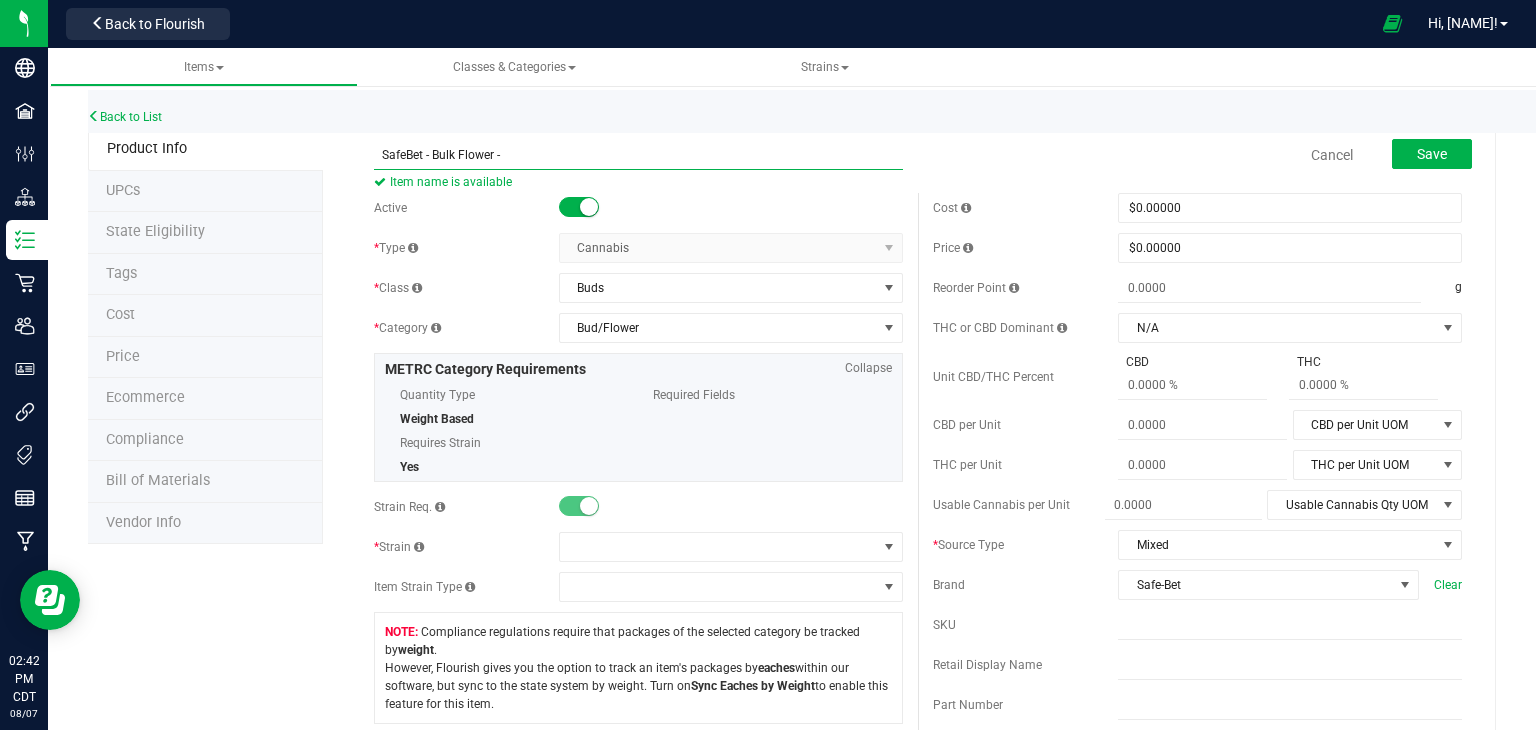 click on "SafeBet - Bulk Flower -" at bounding box center (638, 155) 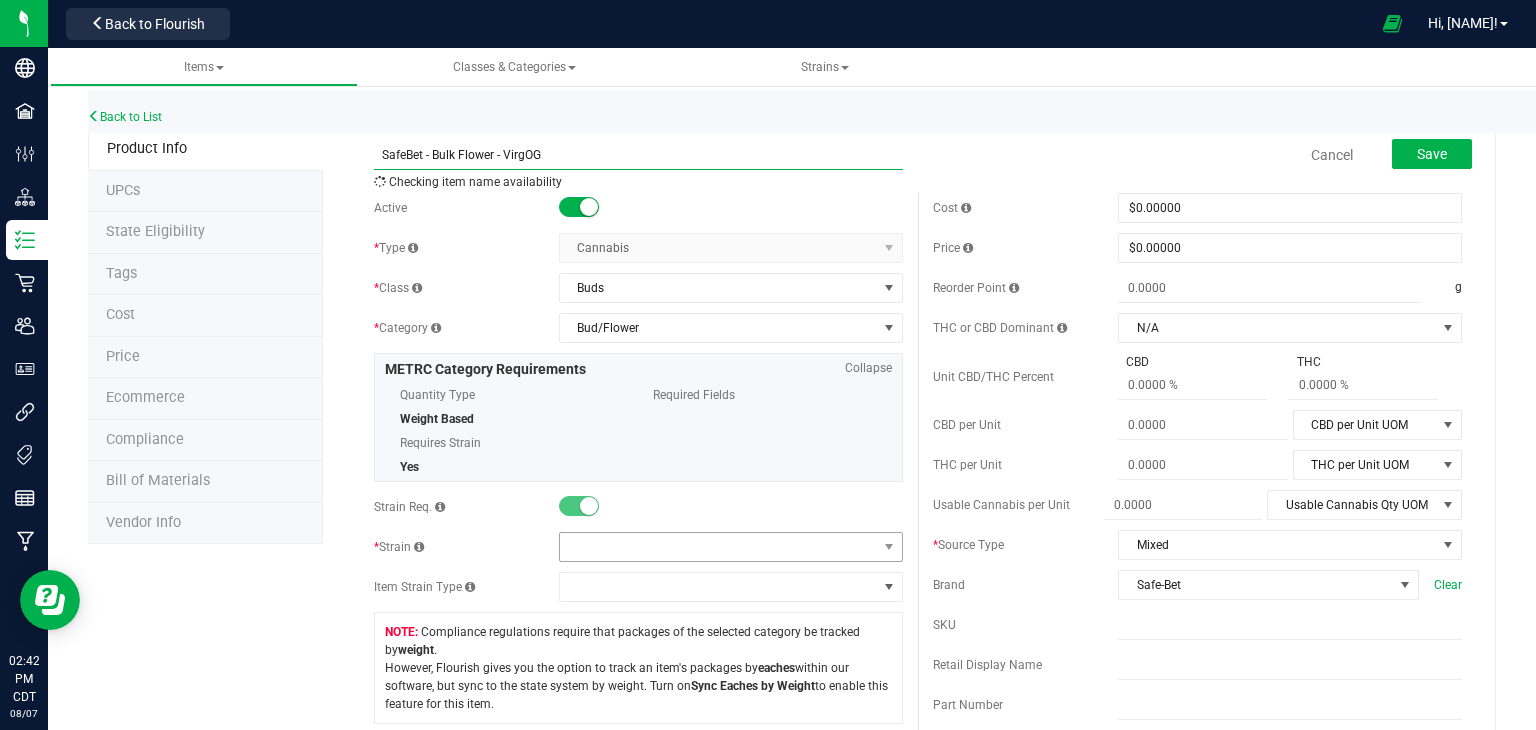 type on "SafeBet - Bulk Flower - VirgOG" 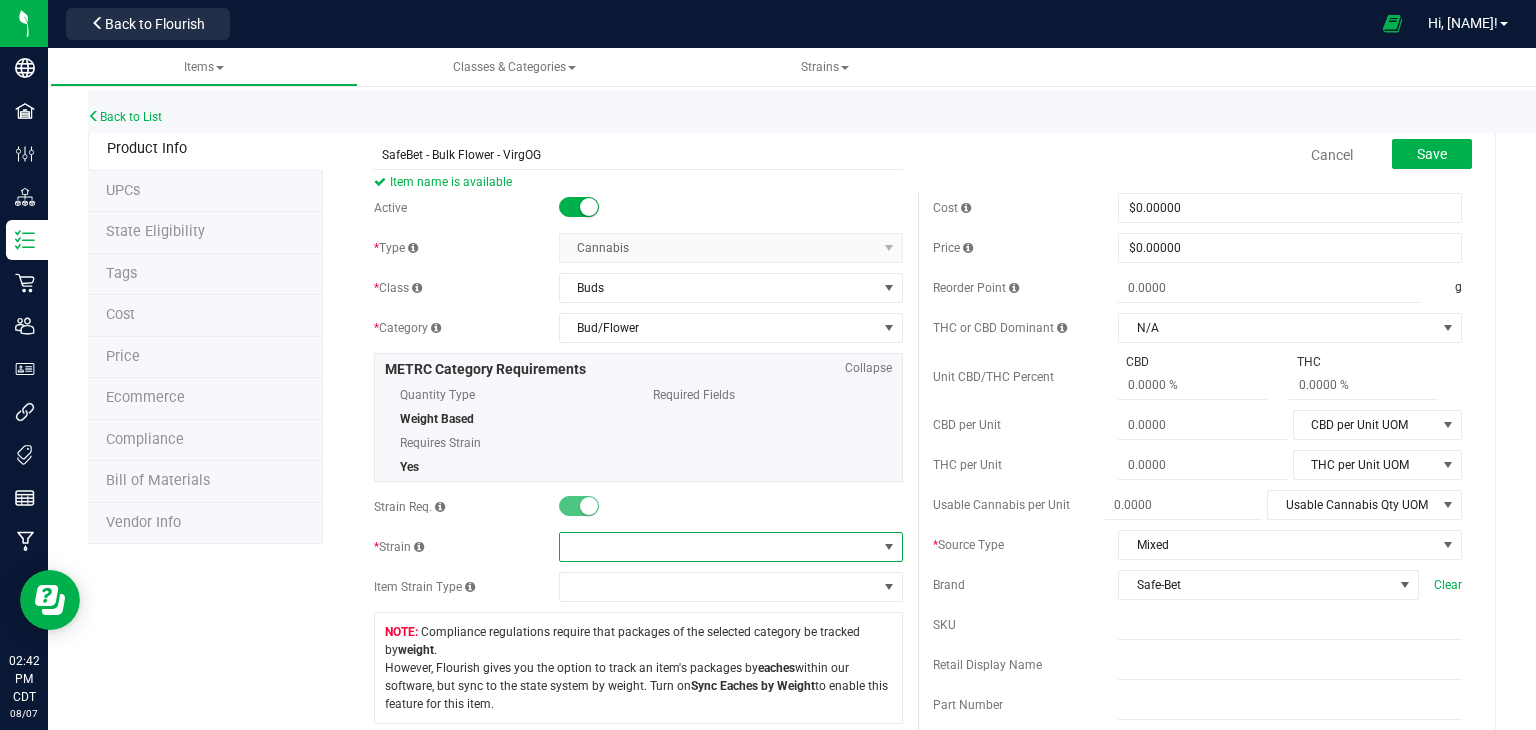 click at bounding box center [718, 547] 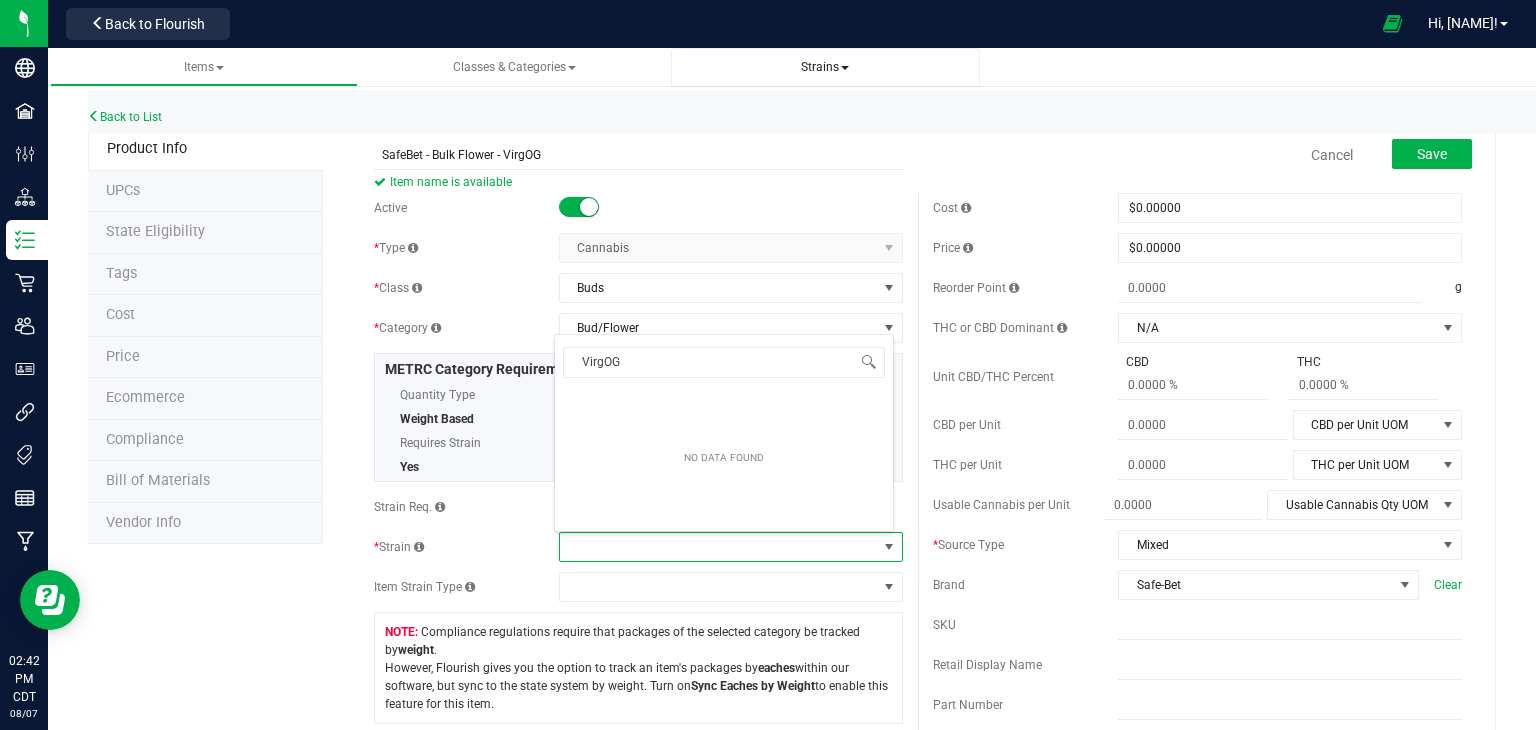 type on "VirgOG" 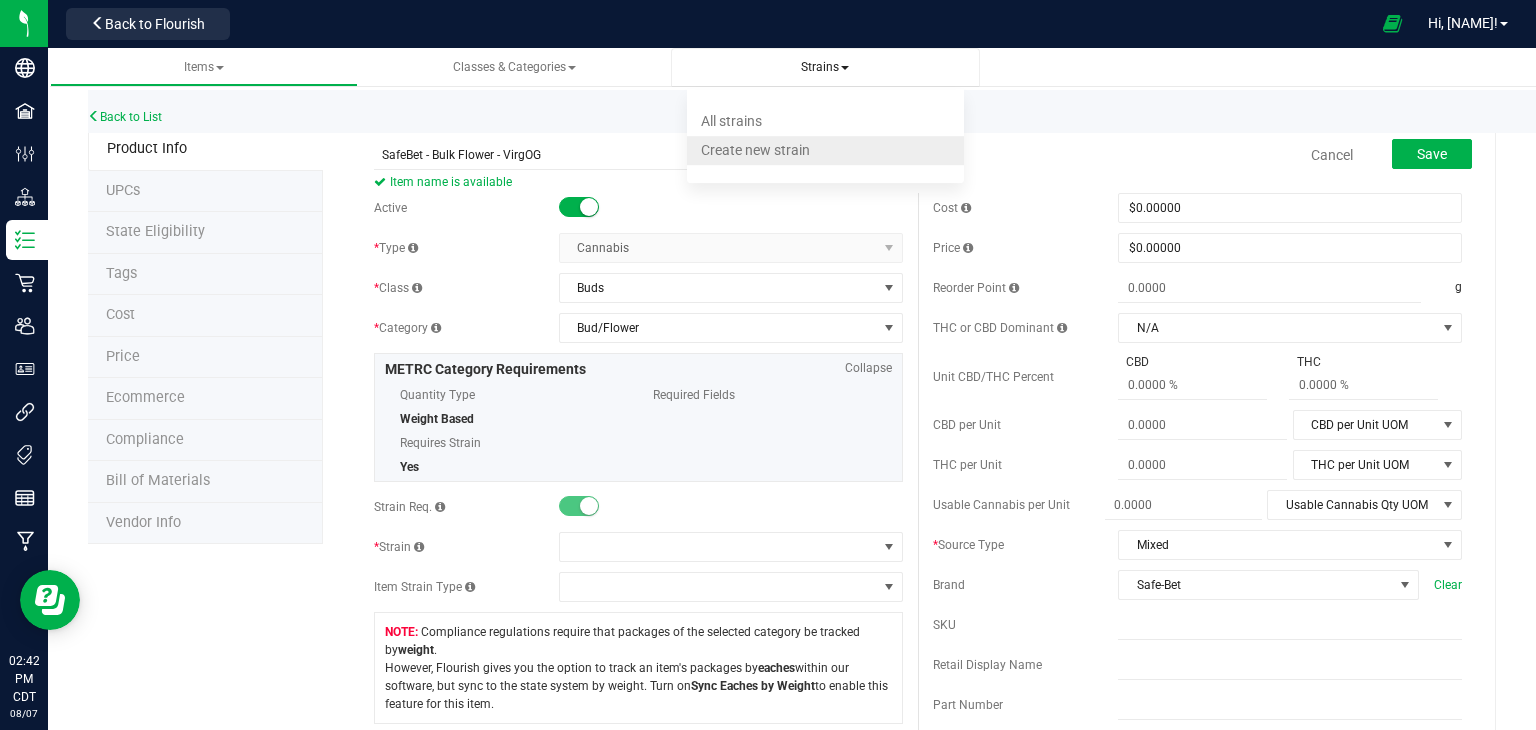 drag, startPoint x: 770, startPoint y: 157, endPoint x: 736, endPoint y: 156, distance: 34.0147 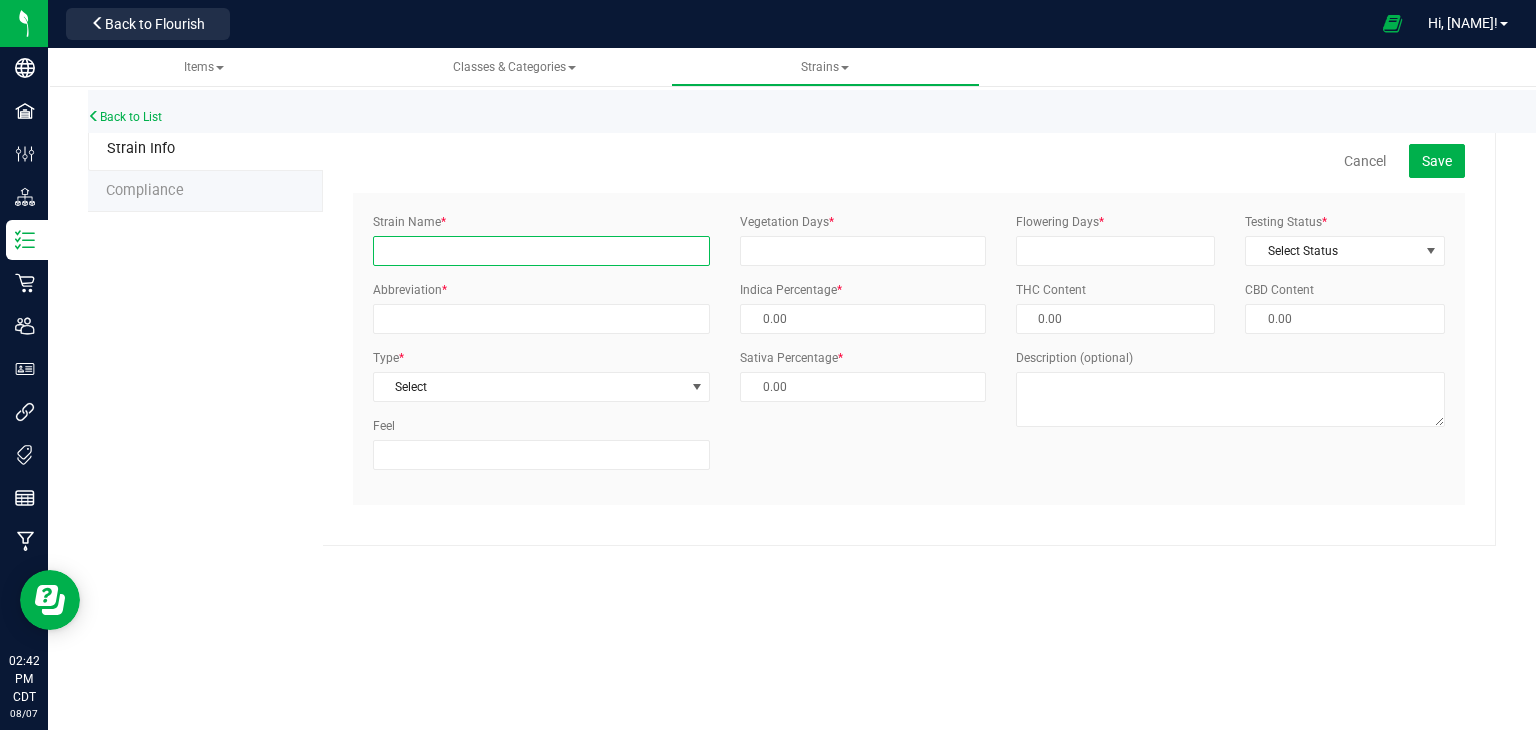 click on "Strain Name
*" at bounding box center (541, 251) 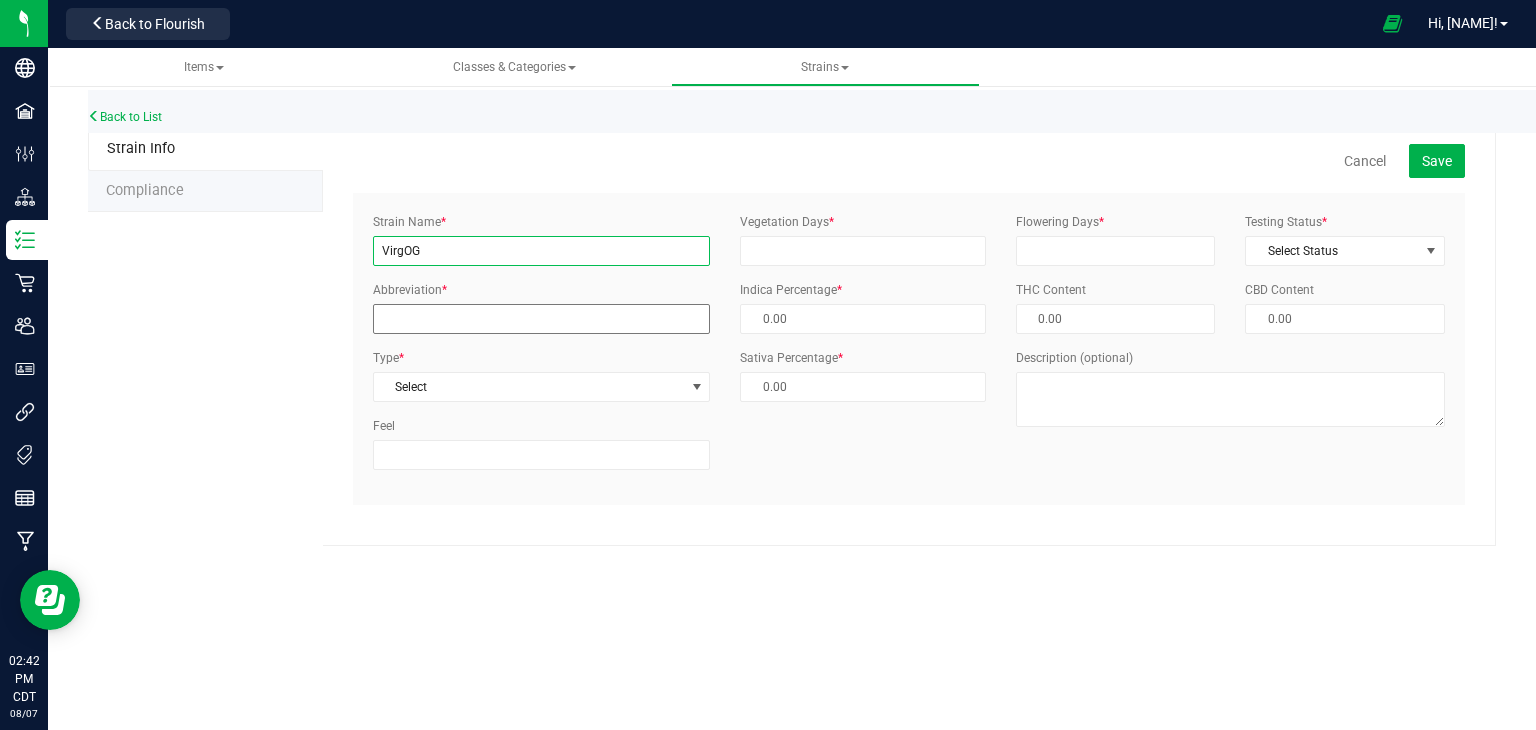 type on "VirgOG" 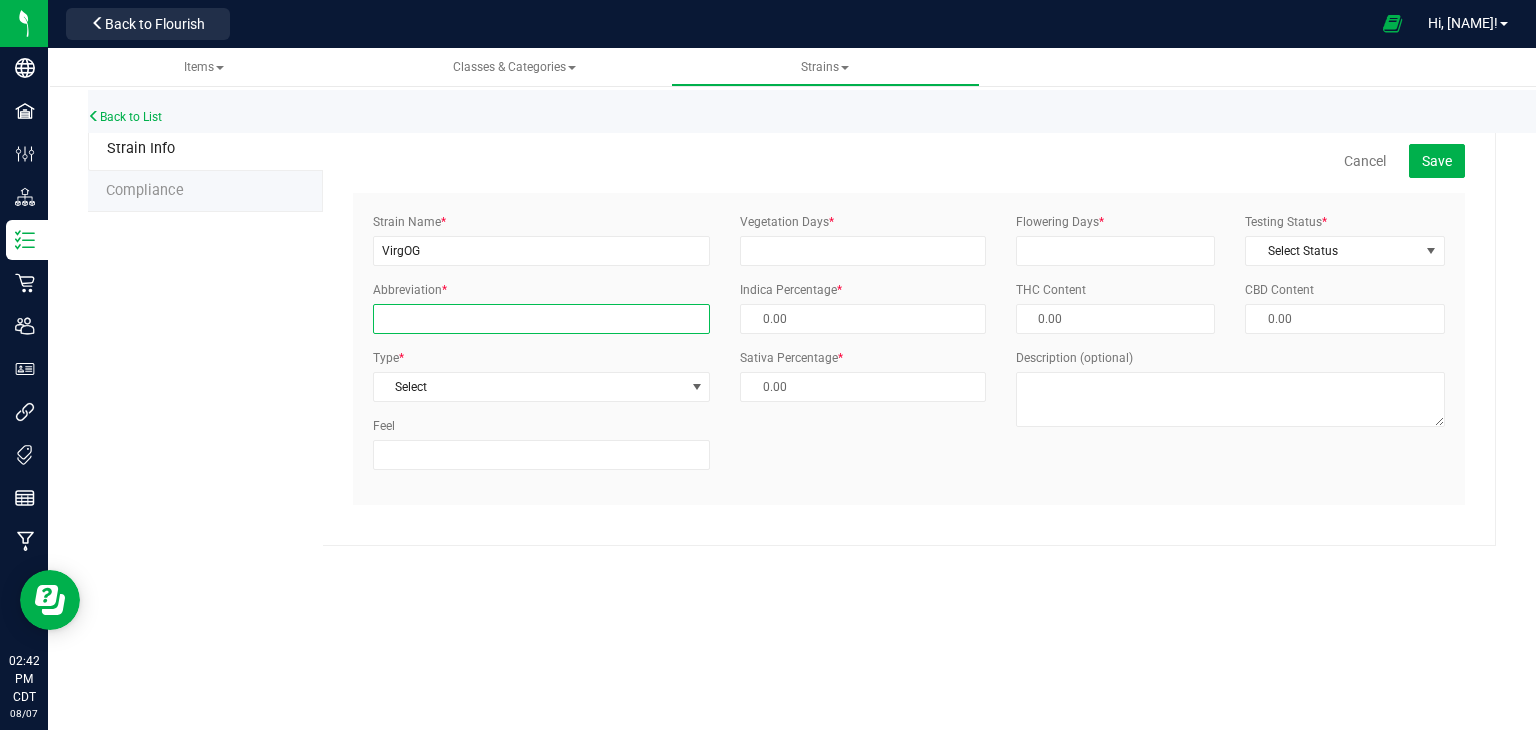 click on "Abbreviation
*" at bounding box center (541, 319) 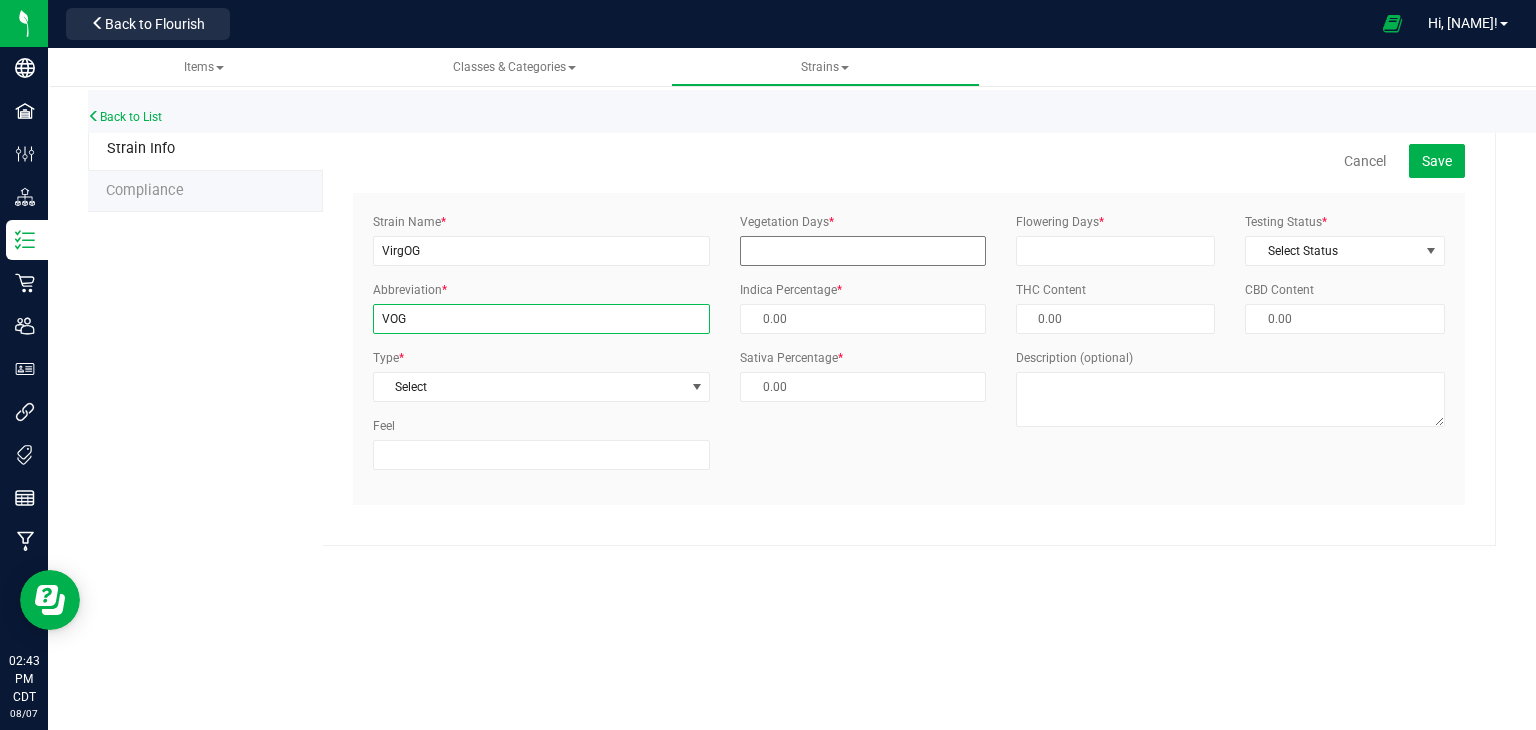 type on "VOG" 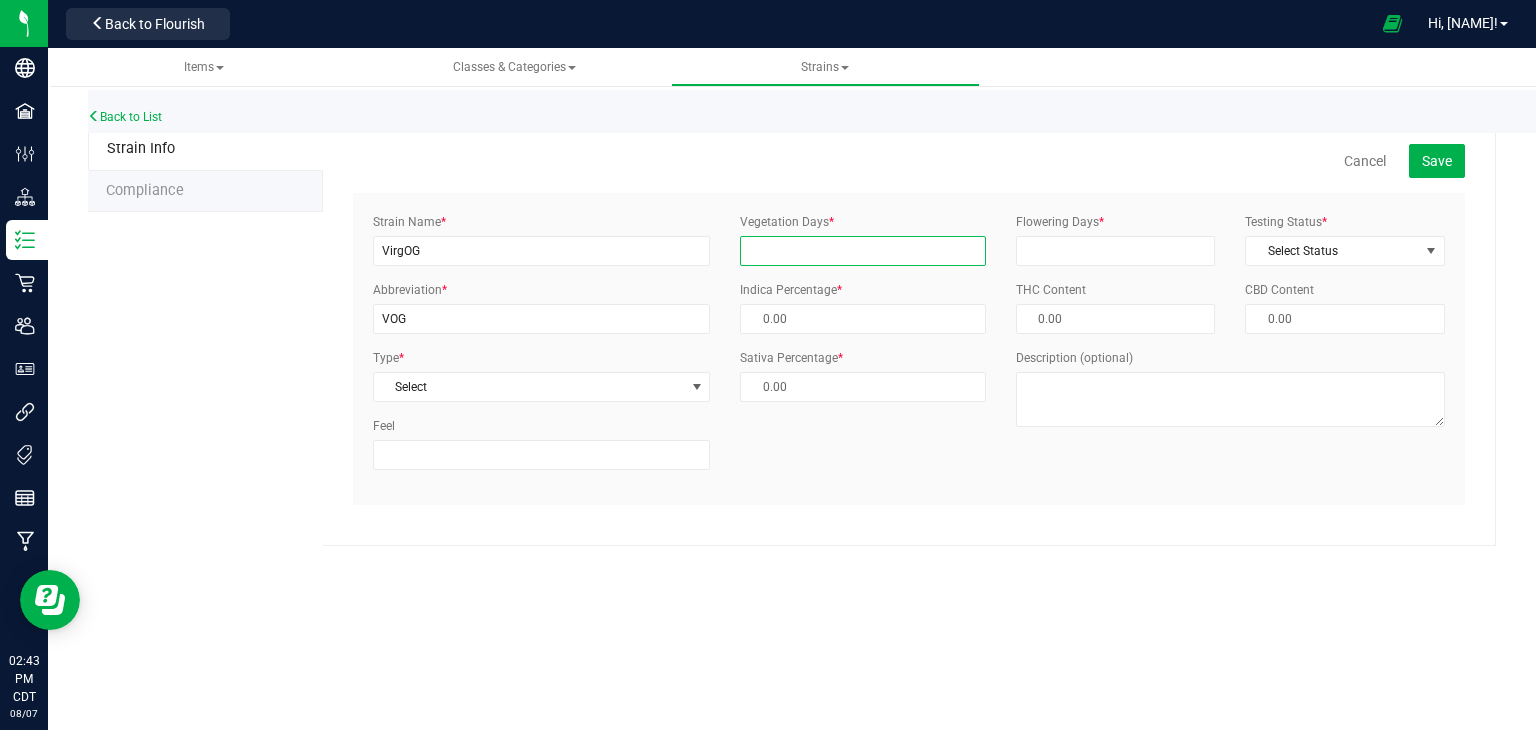 click on "Vegetation Days
*" at bounding box center [863, 251] 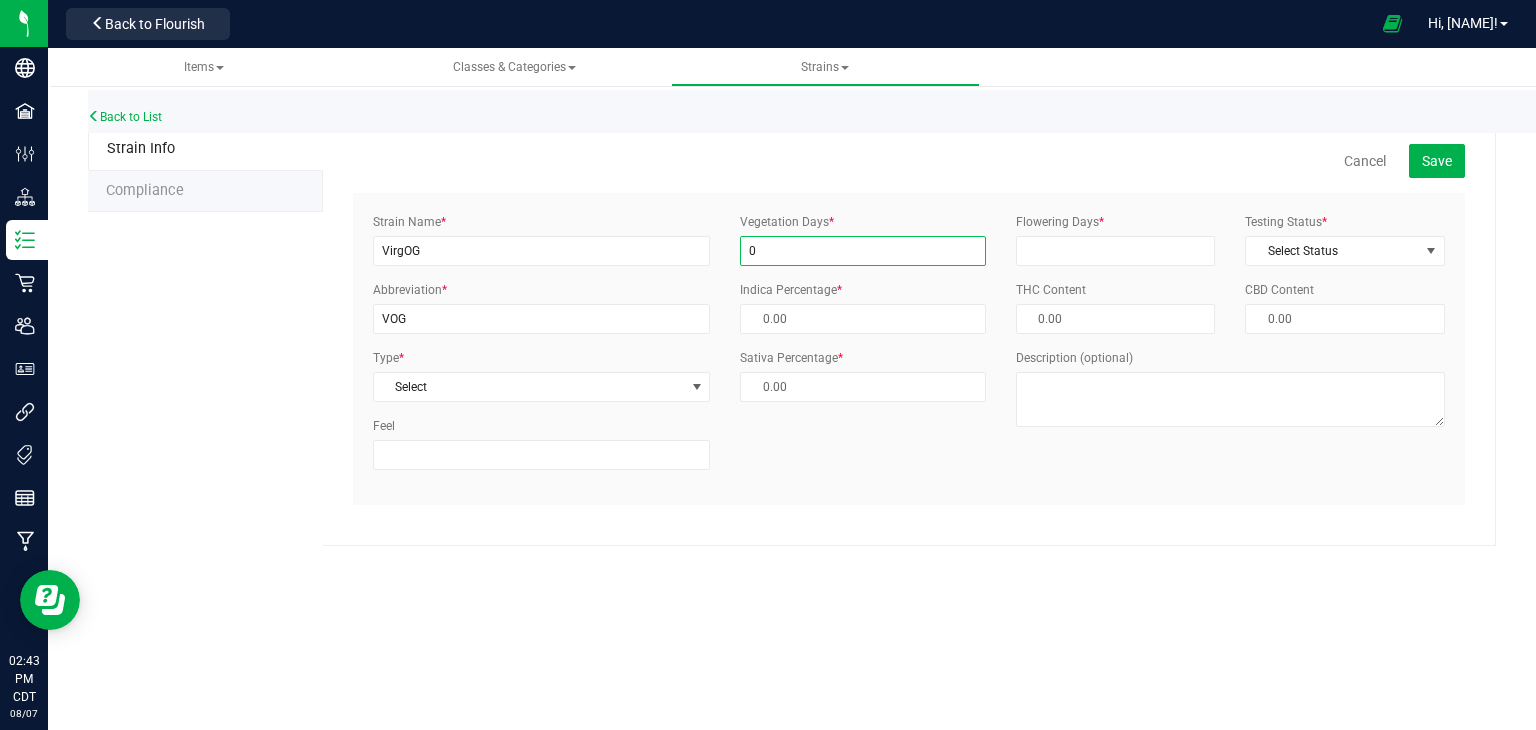type on "0" 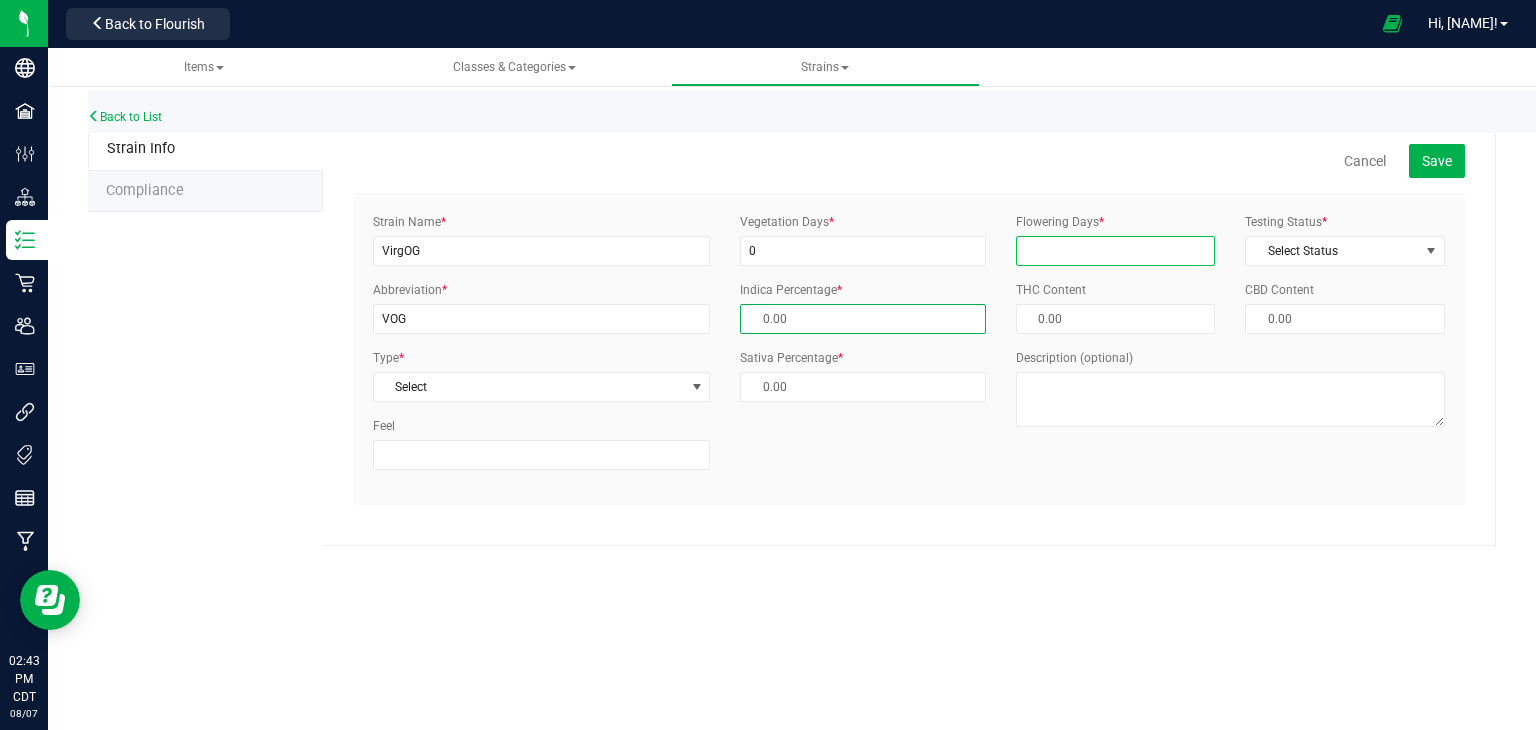 click on "Flowering Days
*" at bounding box center [1116, 251] 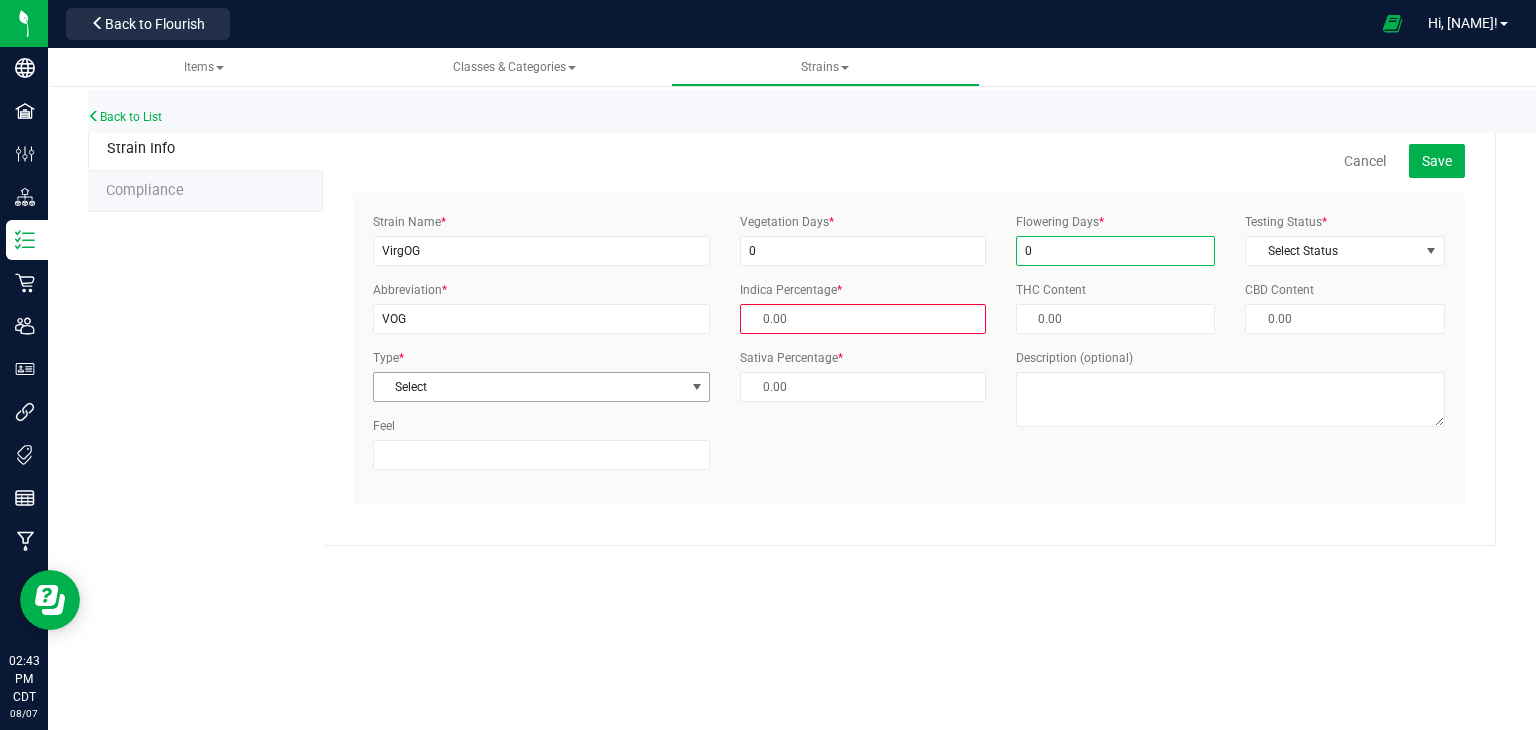 type on "0" 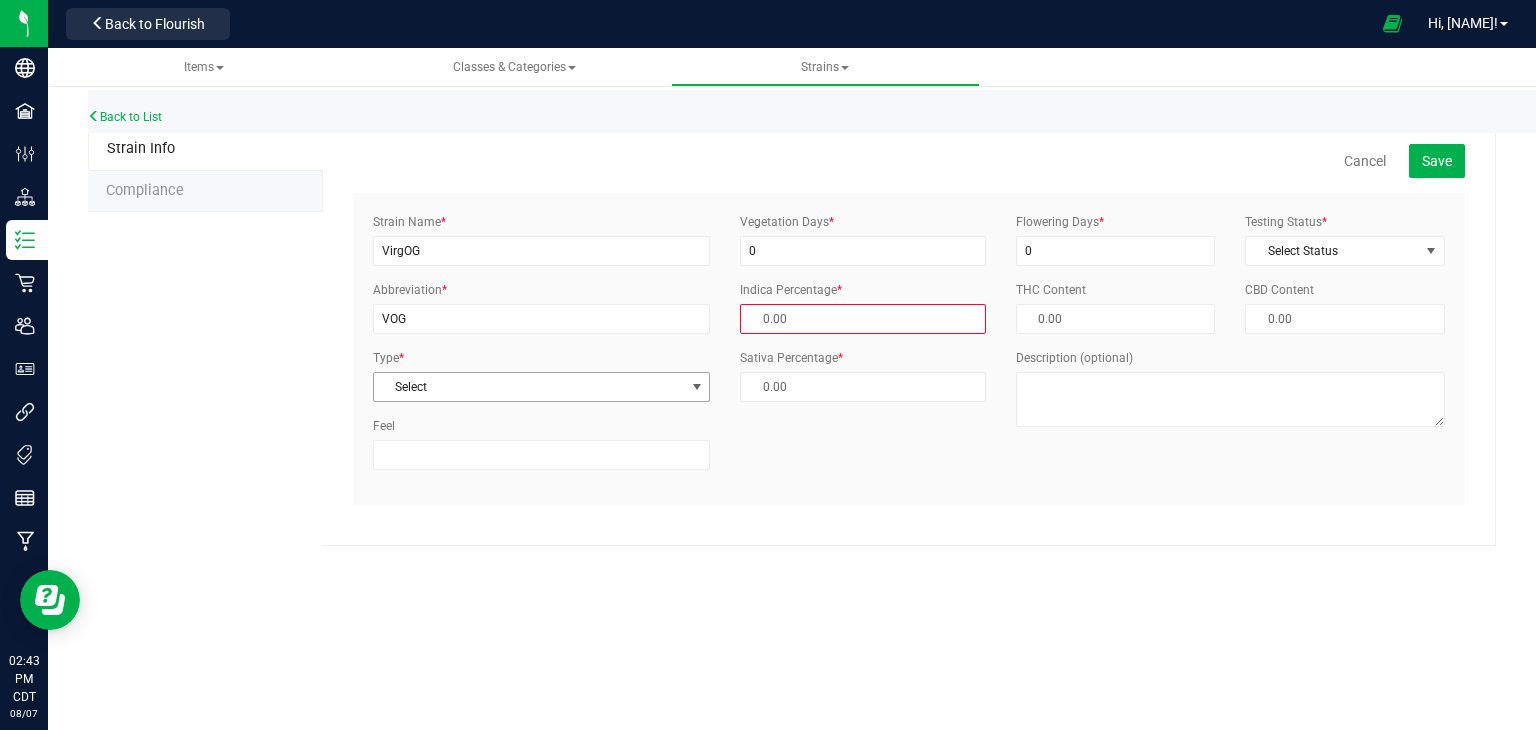 click on "Select" at bounding box center (529, 387) 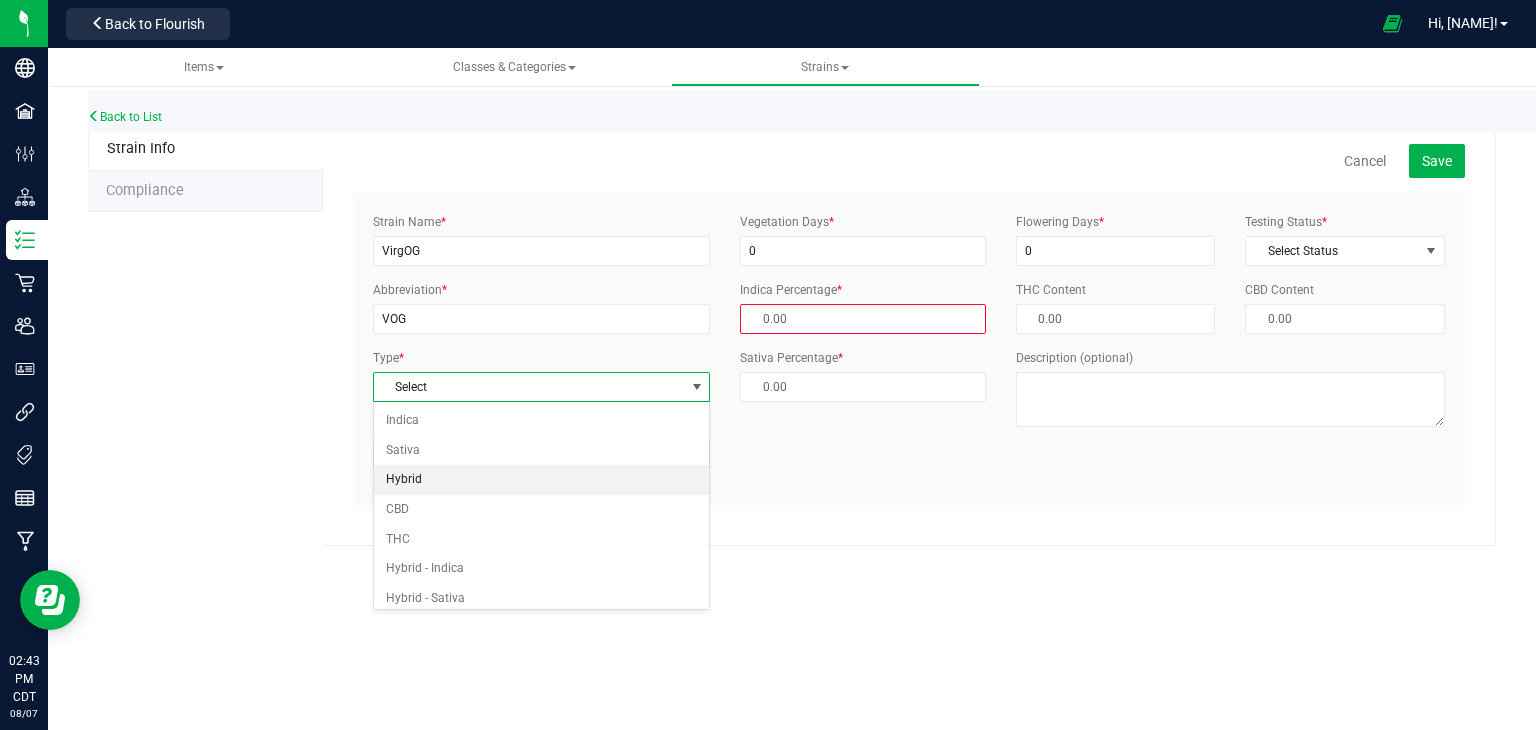 drag, startPoint x: 450, startPoint y: 473, endPoint x: 464, endPoint y: 473, distance: 14 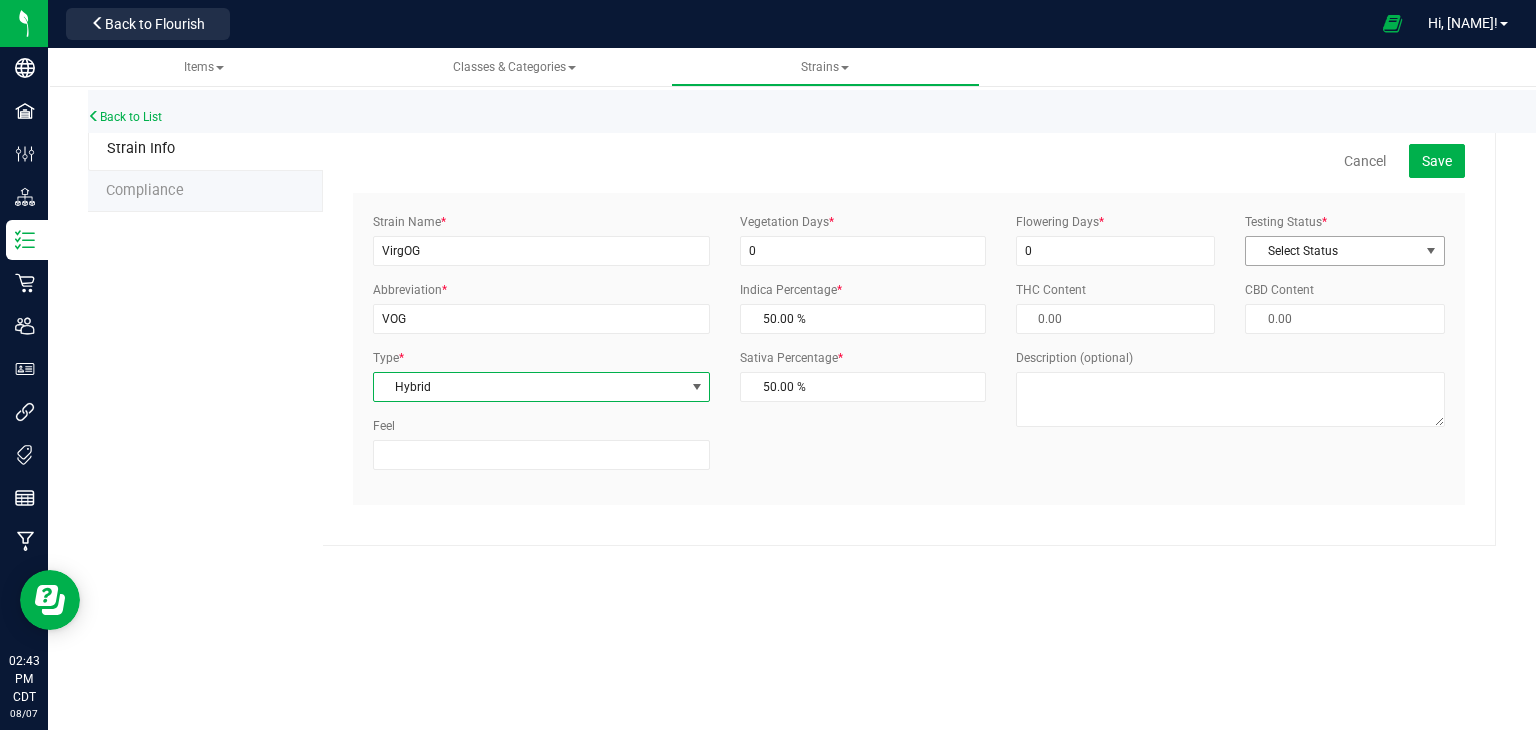 click on "Select Status" at bounding box center [1332, 251] 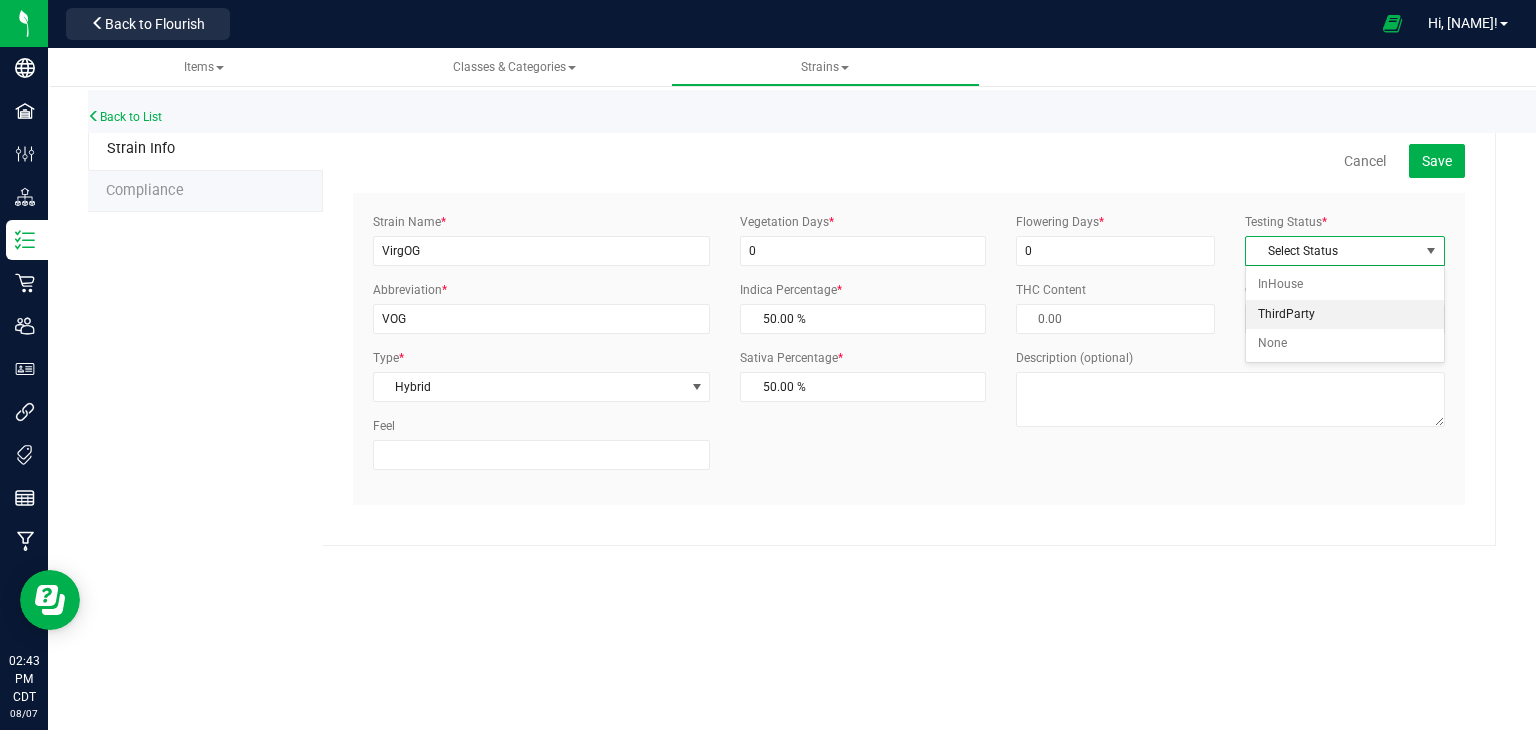 click on "ThirdParty" at bounding box center [1345, 315] 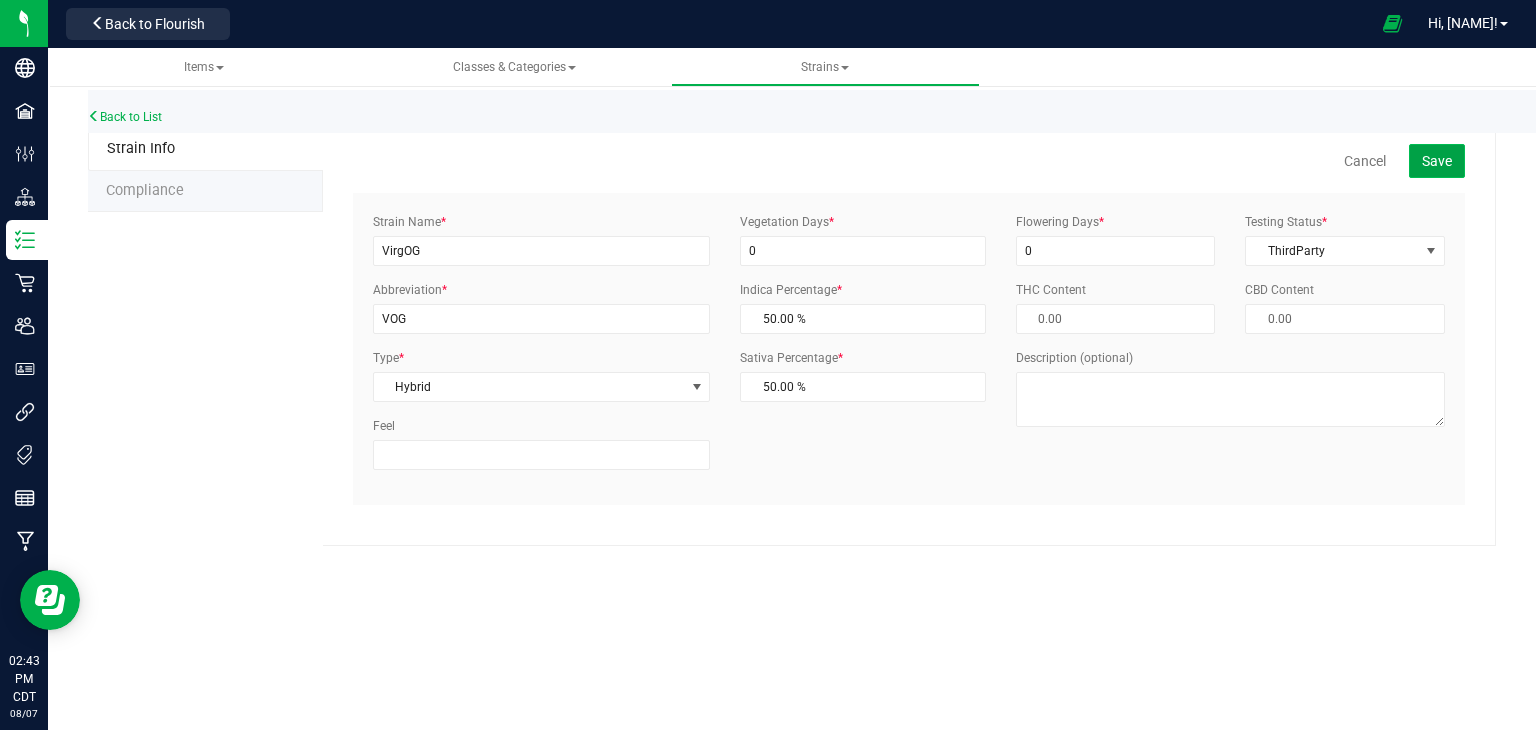click on "Save" at bounding box center (1437, 161) 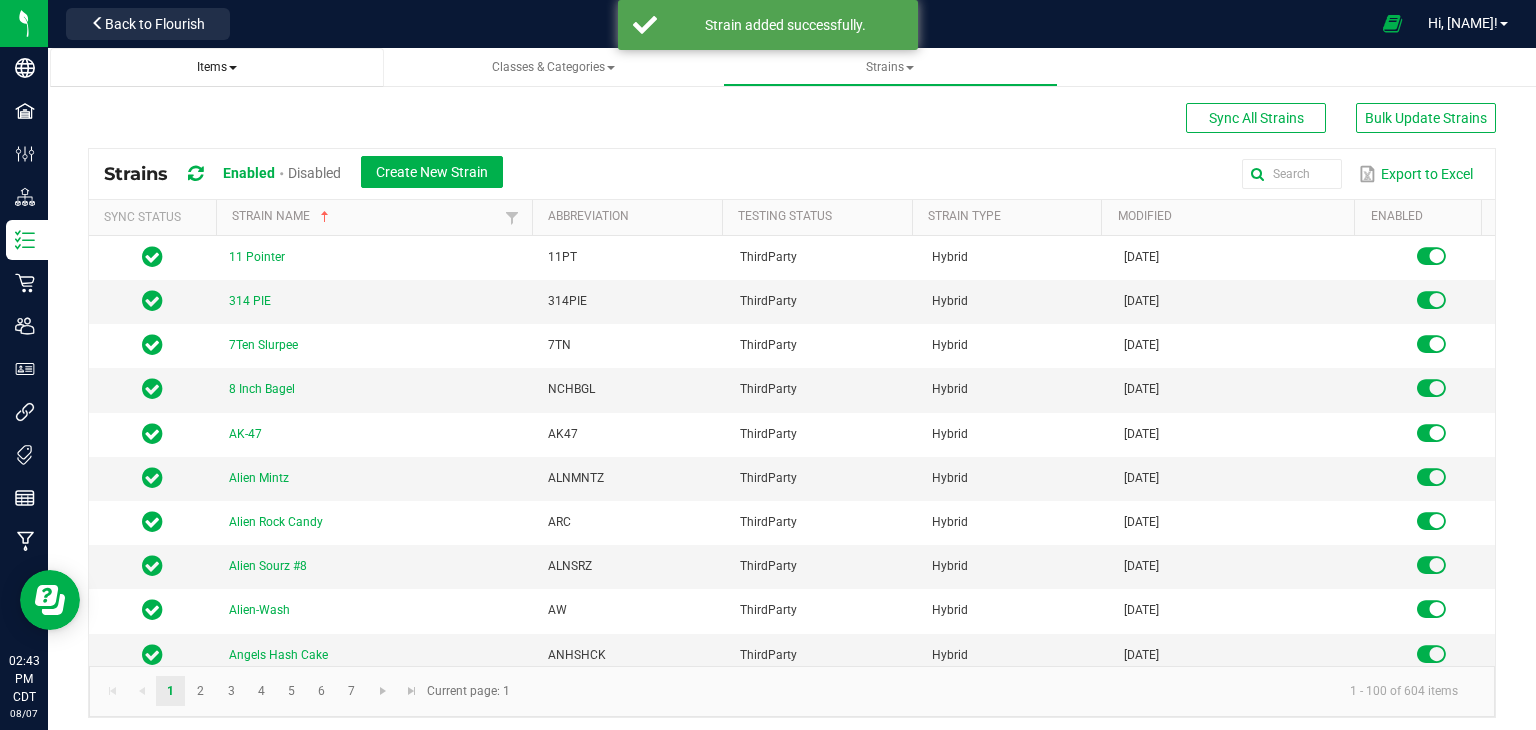 click on "Items" at bounding box center [217, 67] 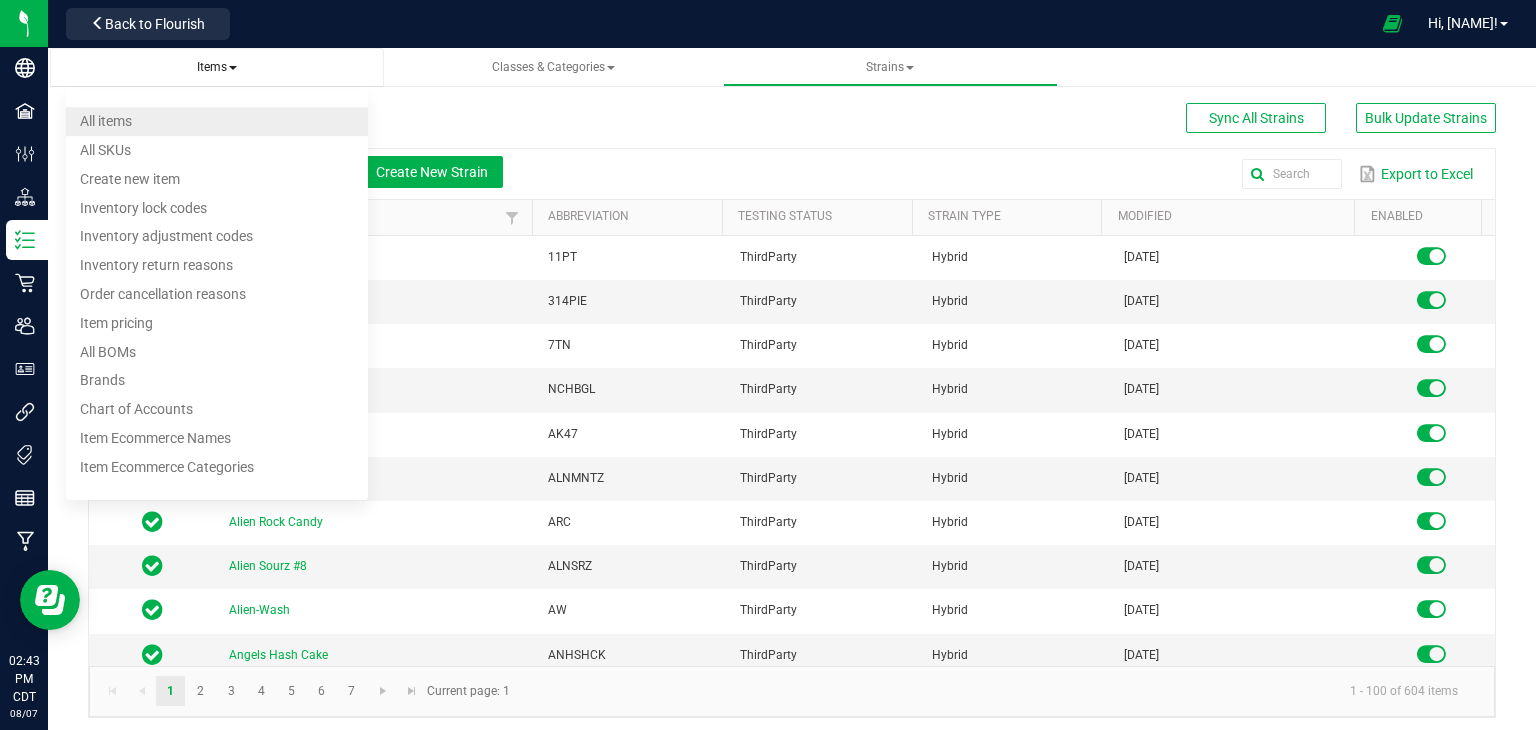 click on "All items" at bounding box center (217, 121) 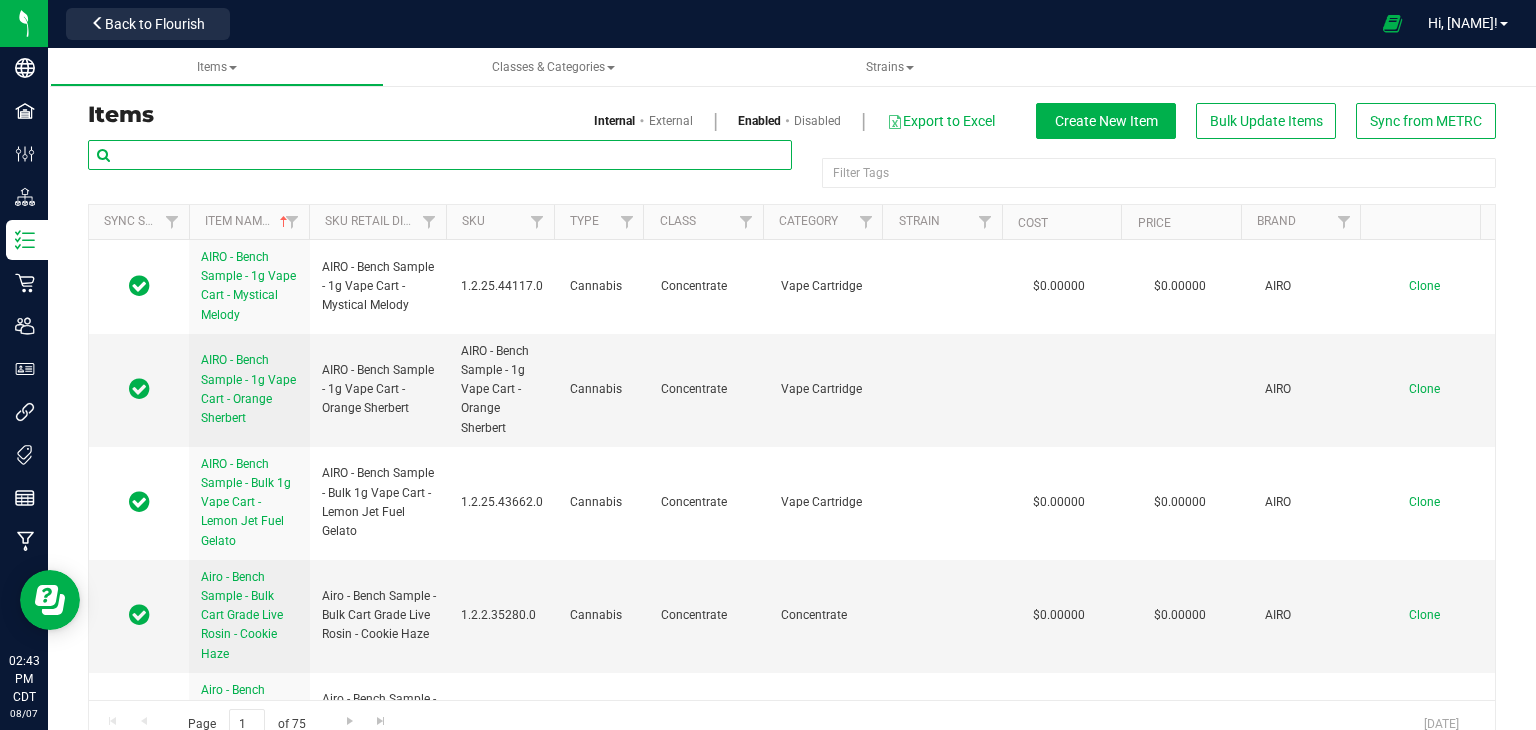 click at bounding box center [440, 155] 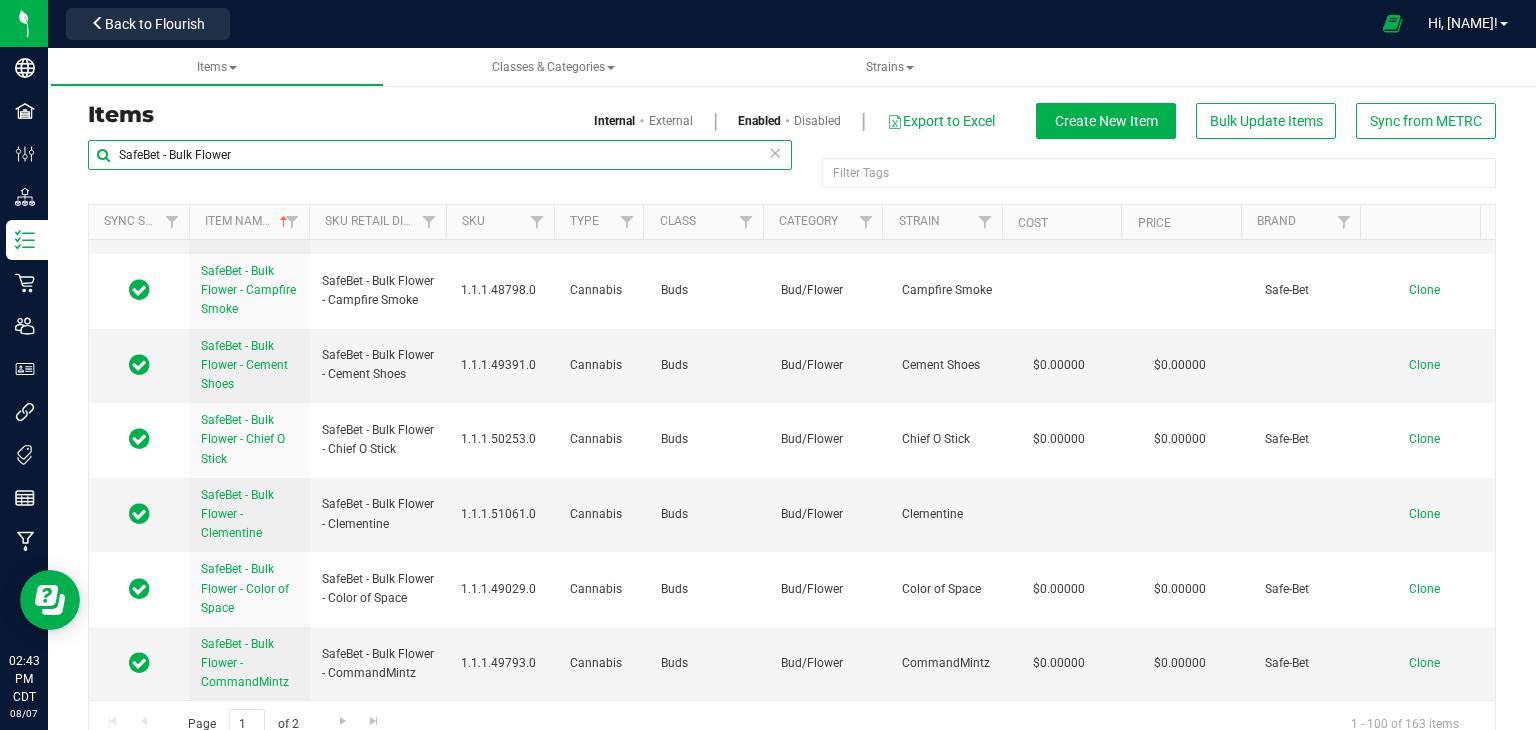 scroll, scrollTop: 6900, scrollLeft: 0, axis: vertical 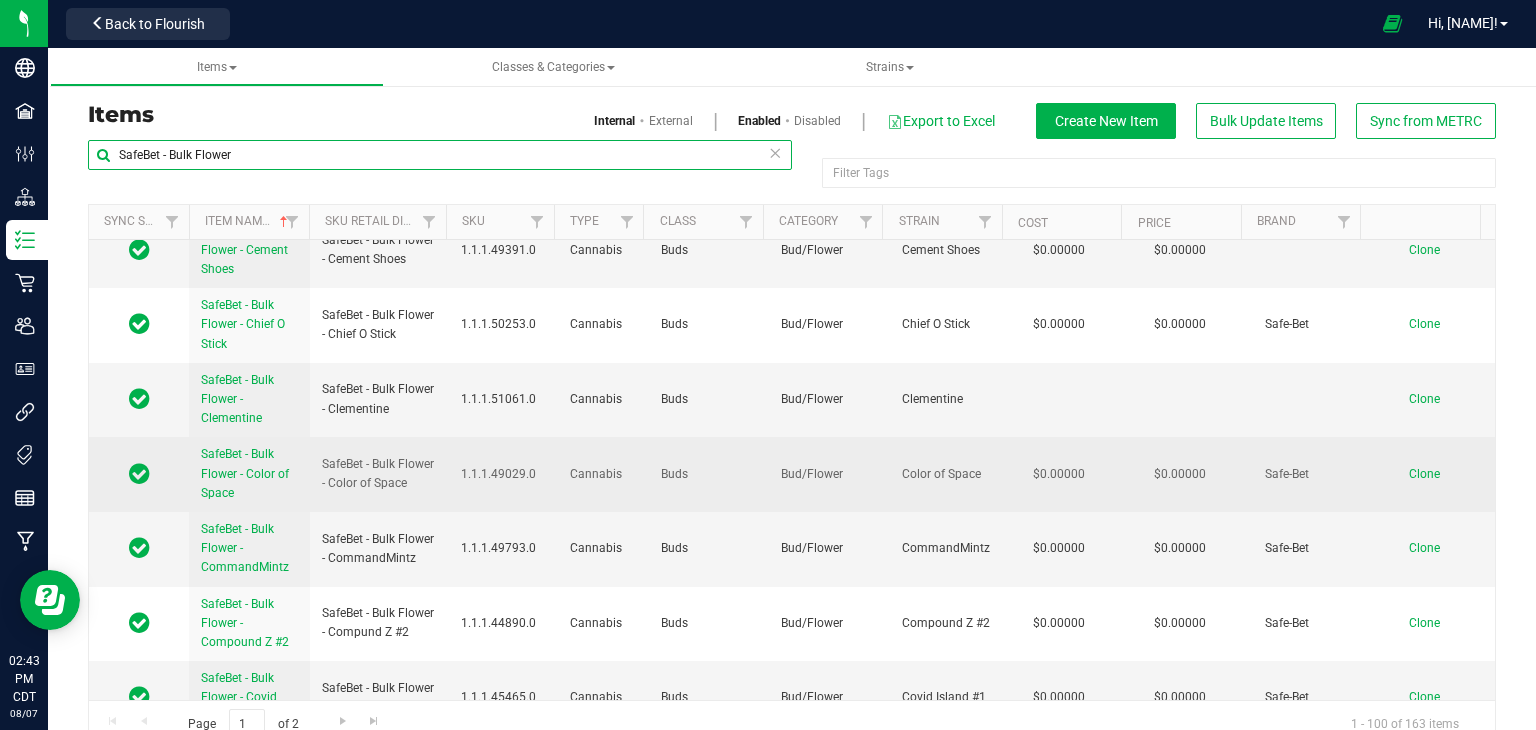 type on "SafeBet - Bulk Flower" 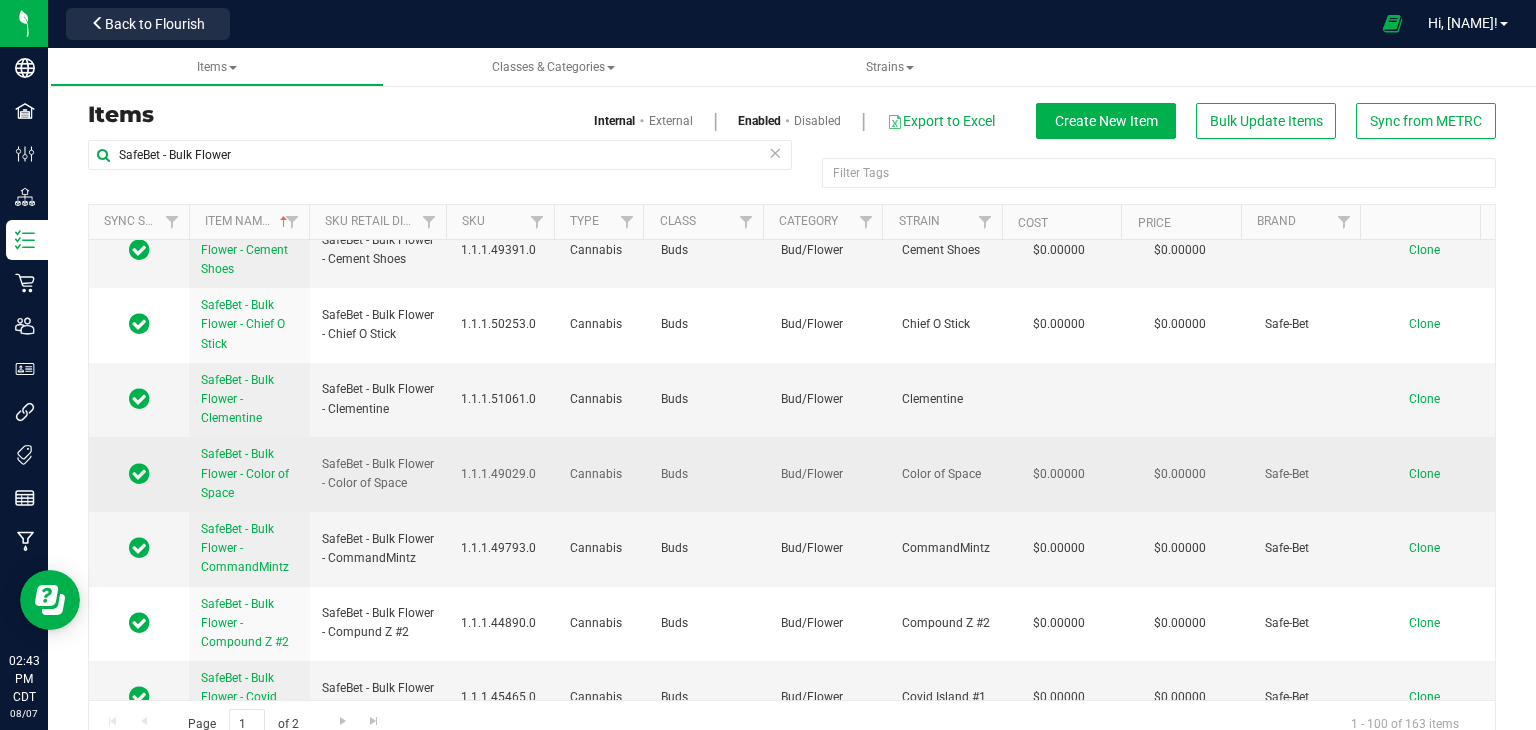 click on "Clone" at bounding box center (1424, 474) 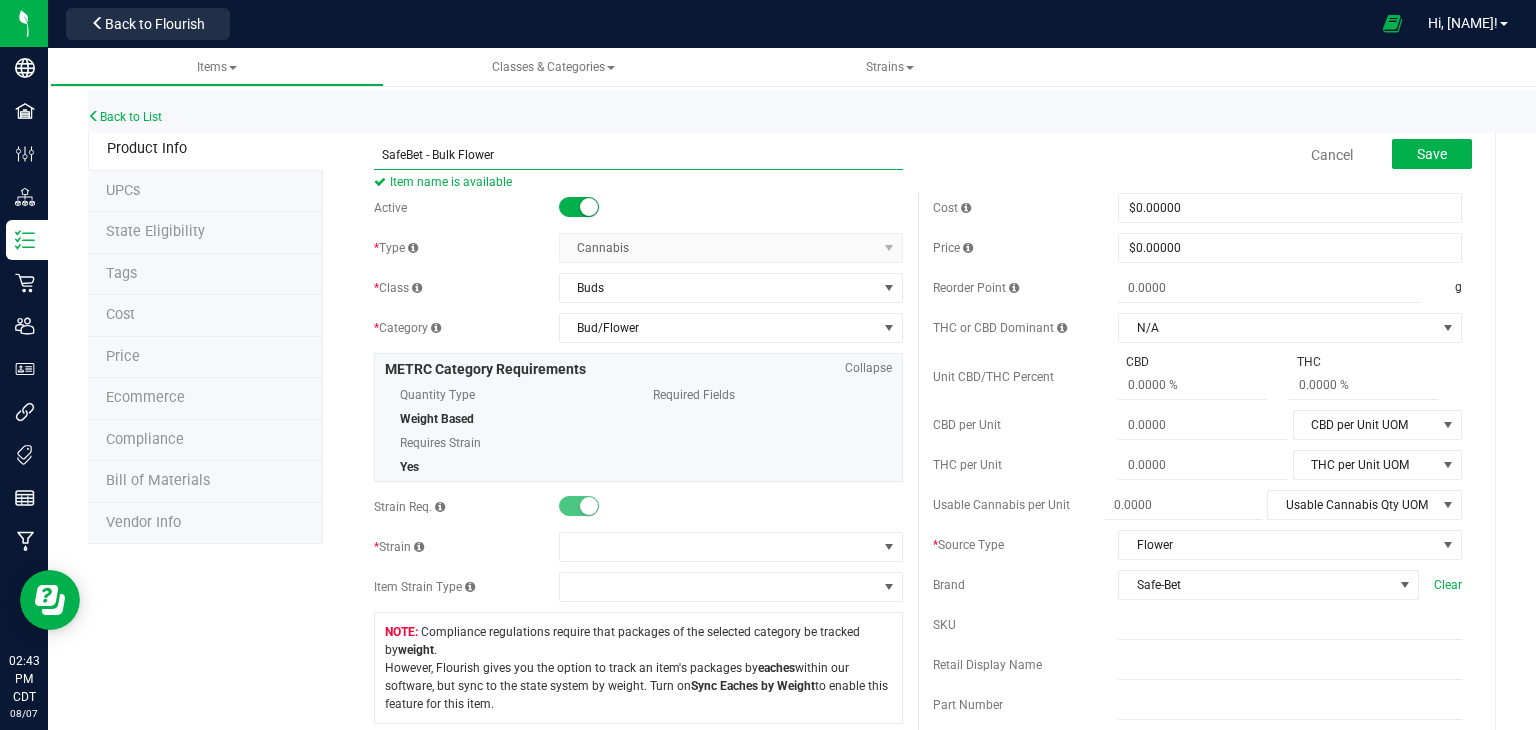 click on "SafeBet - Bulk Flower" at bounding box center (638, 155) 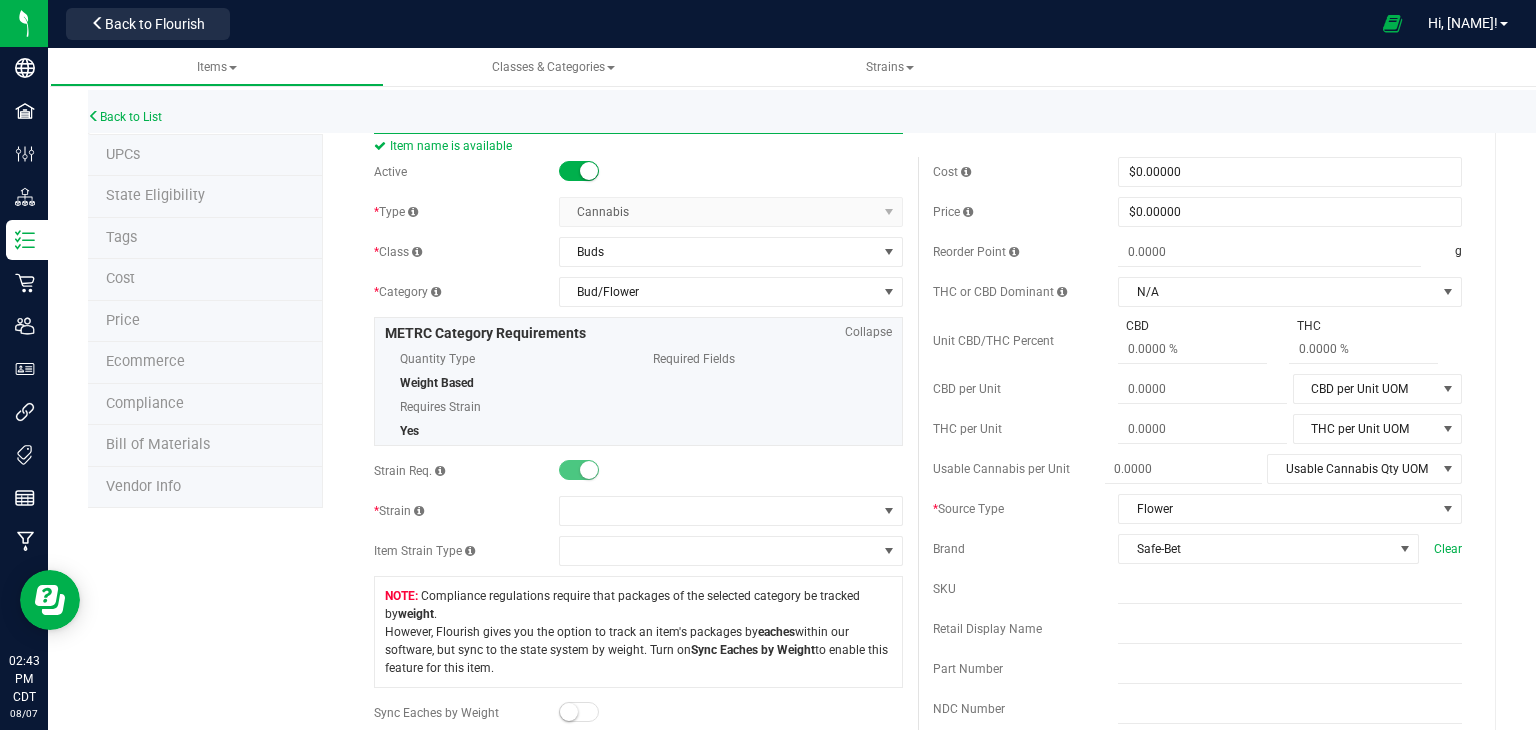 scroll, scrollTop: 100, scrollLeft: 0, axis: vertical 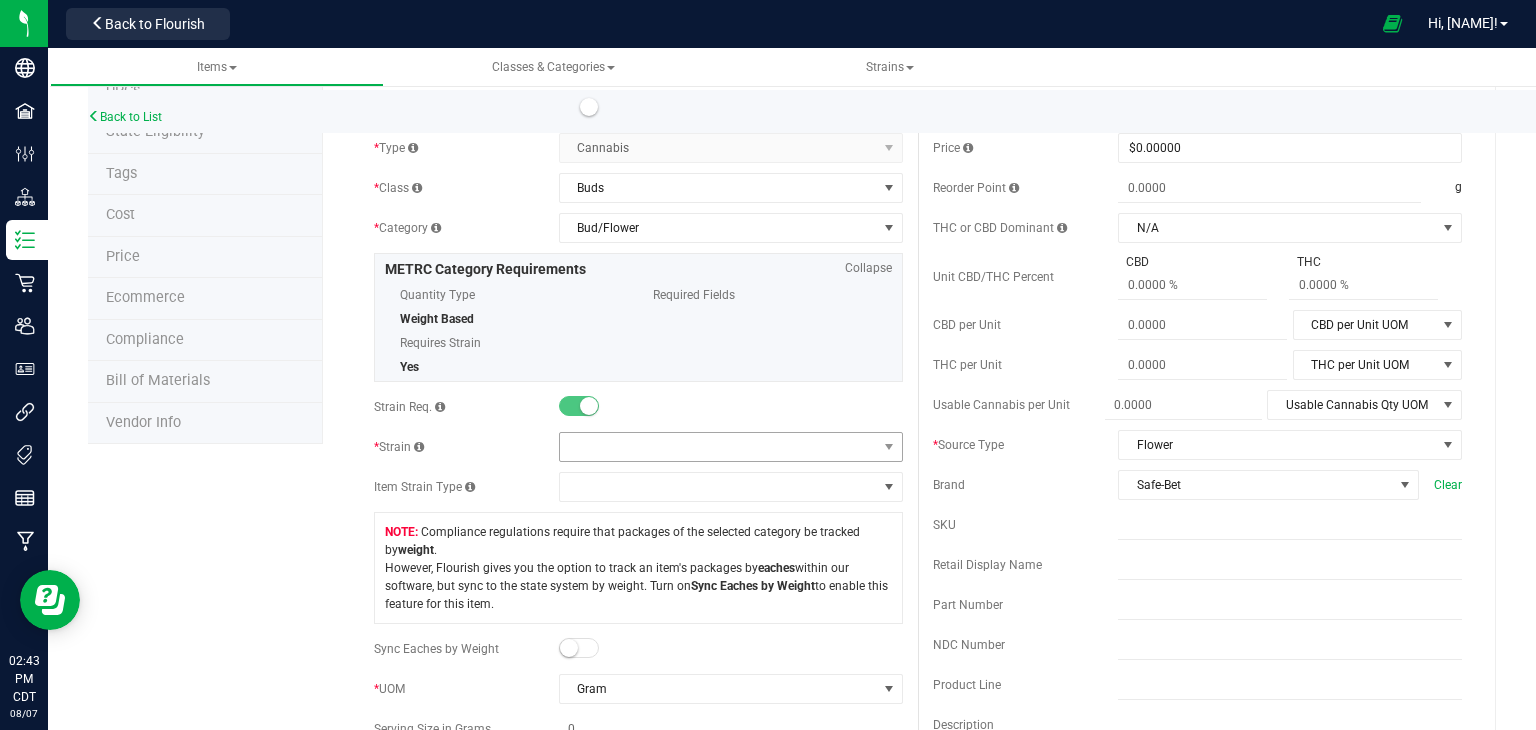 type on "SafeBet - Bulk Flower - VirgOG" 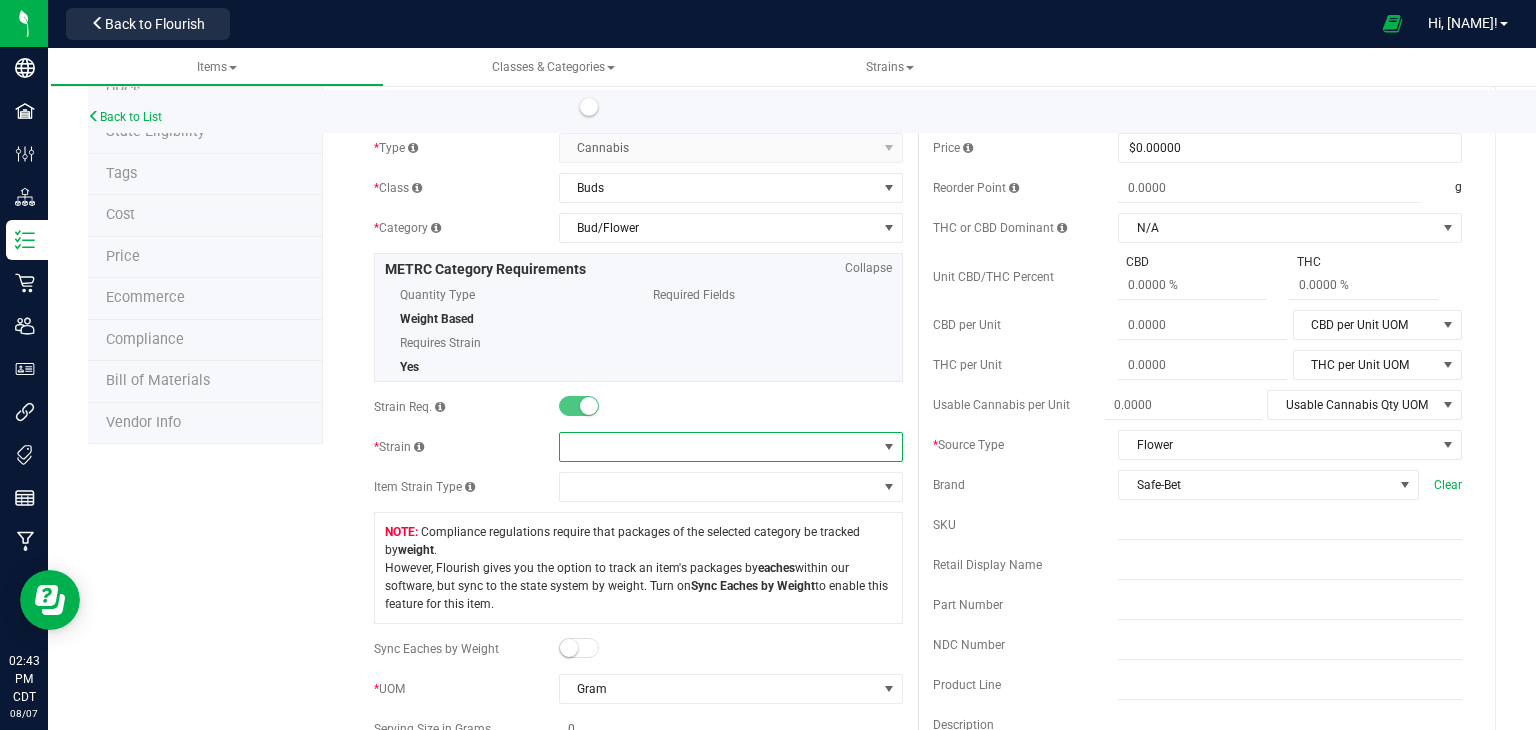 click at bounding box center (718, 447) 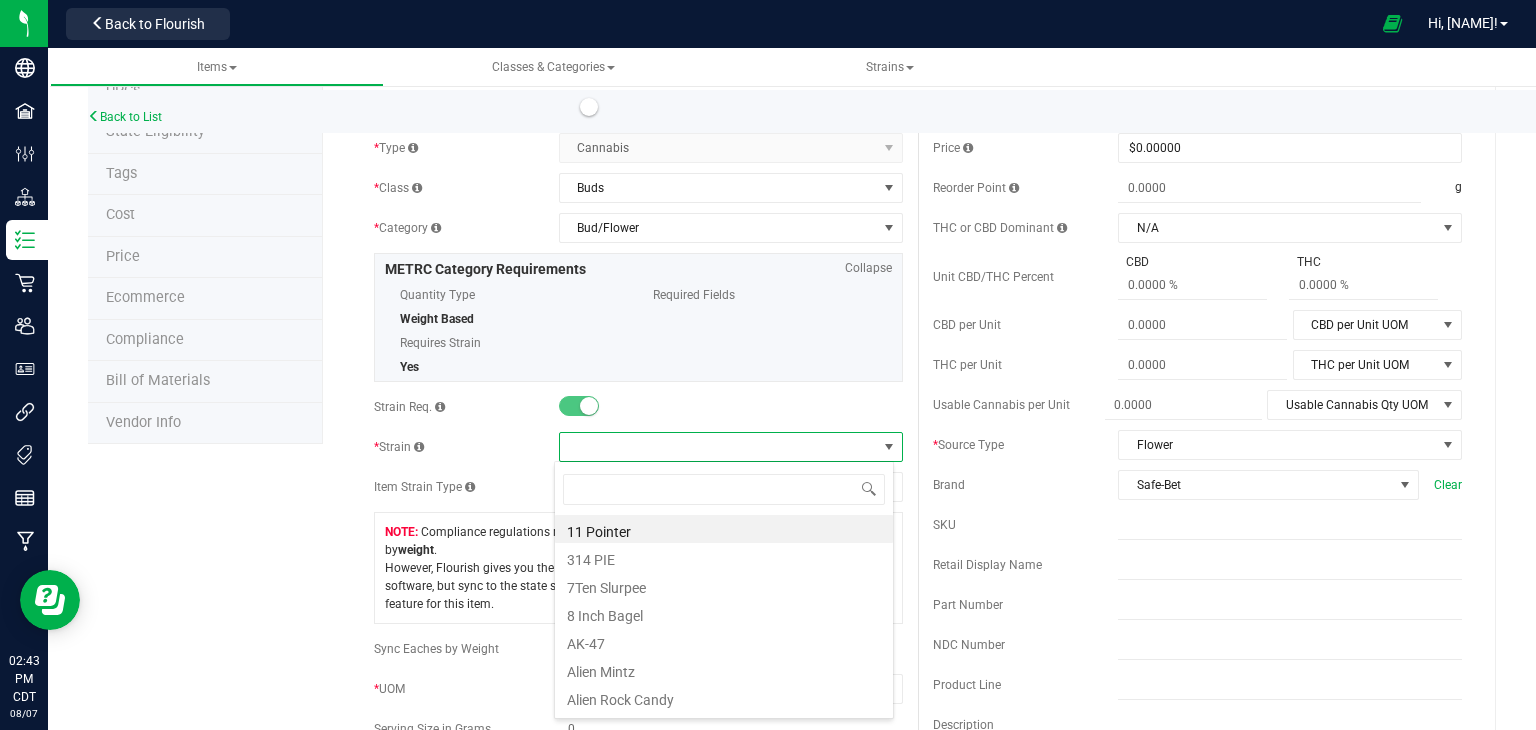 scroll, scrollTop: 99970, scrollLeft: 99660, axis: both 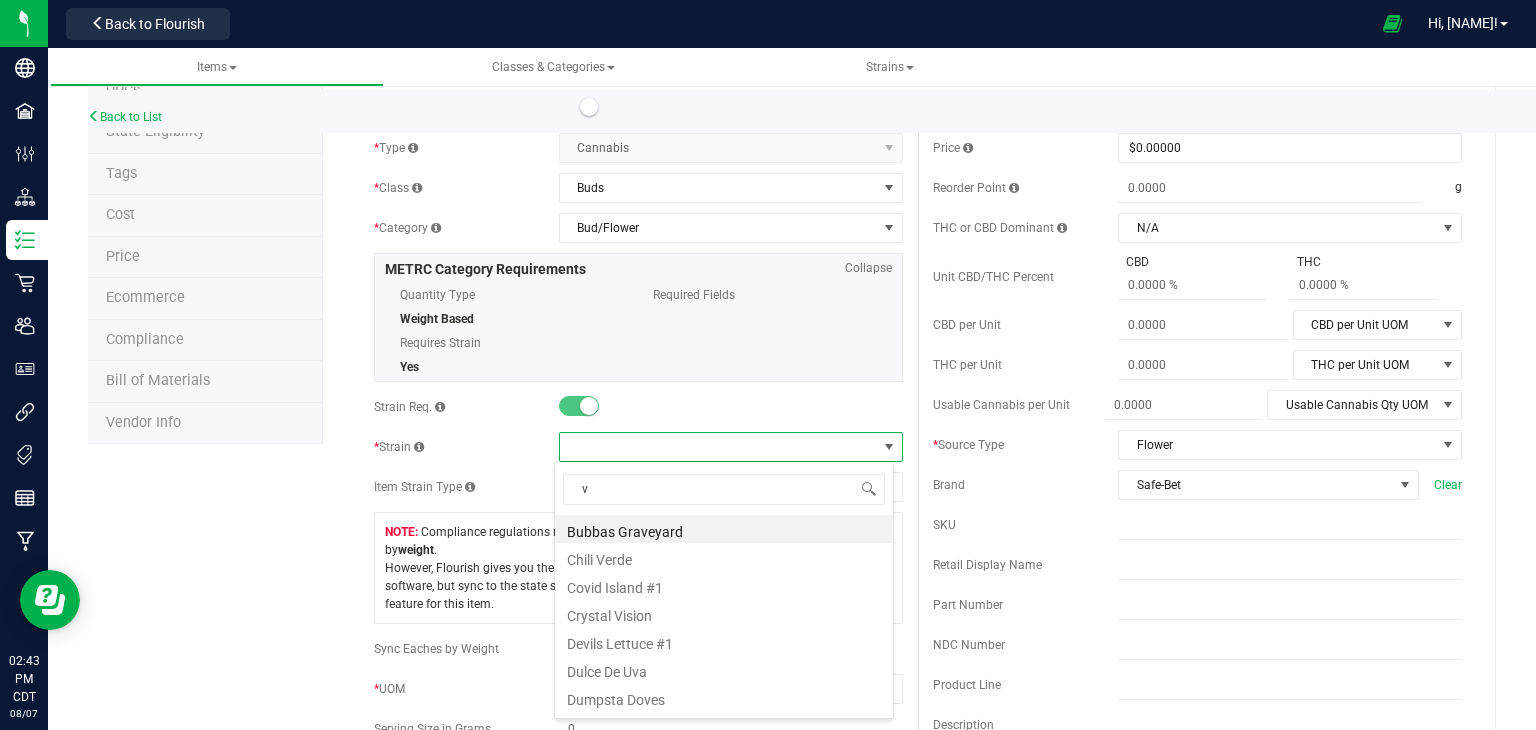 type on "vi" 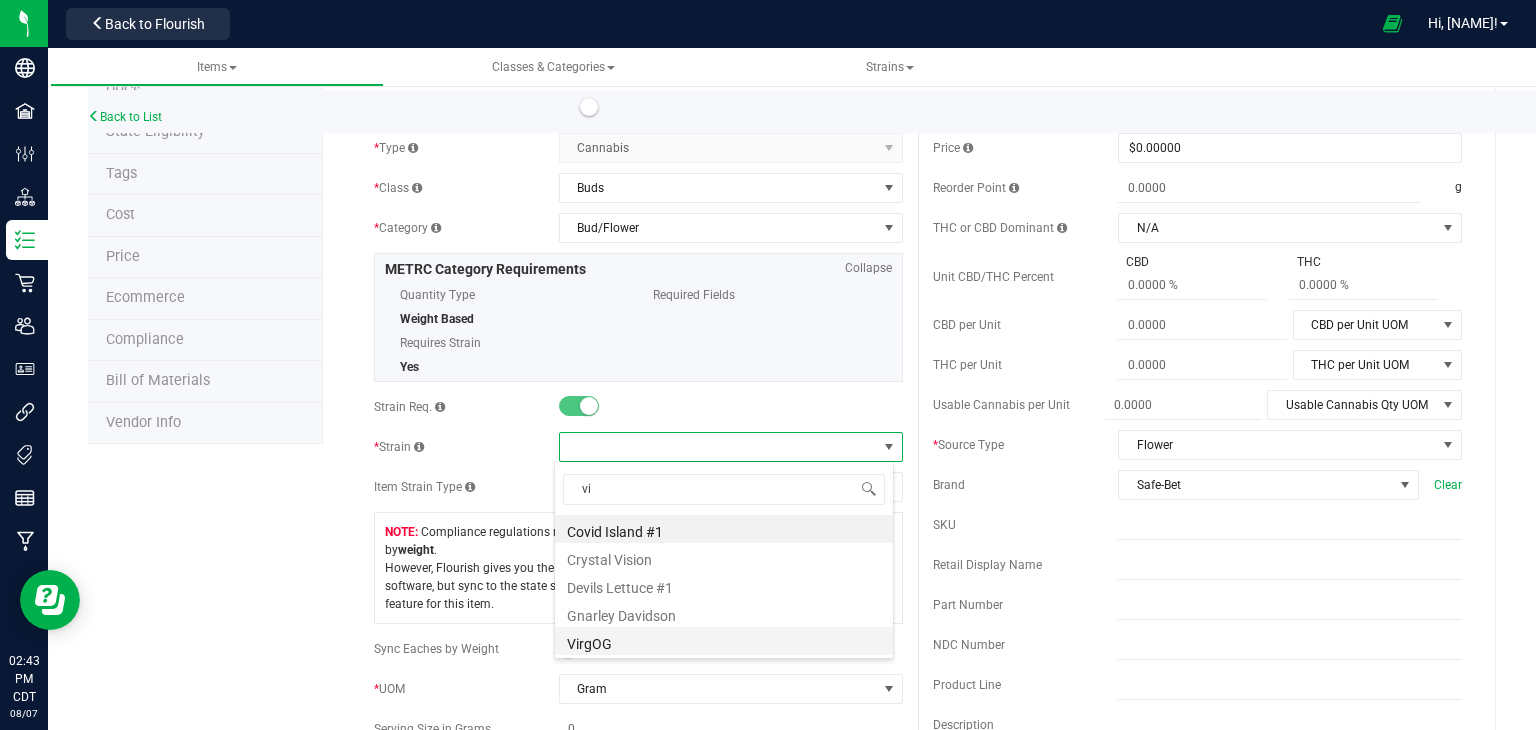 click on "VirgOG" at bounding box center (724, 641) 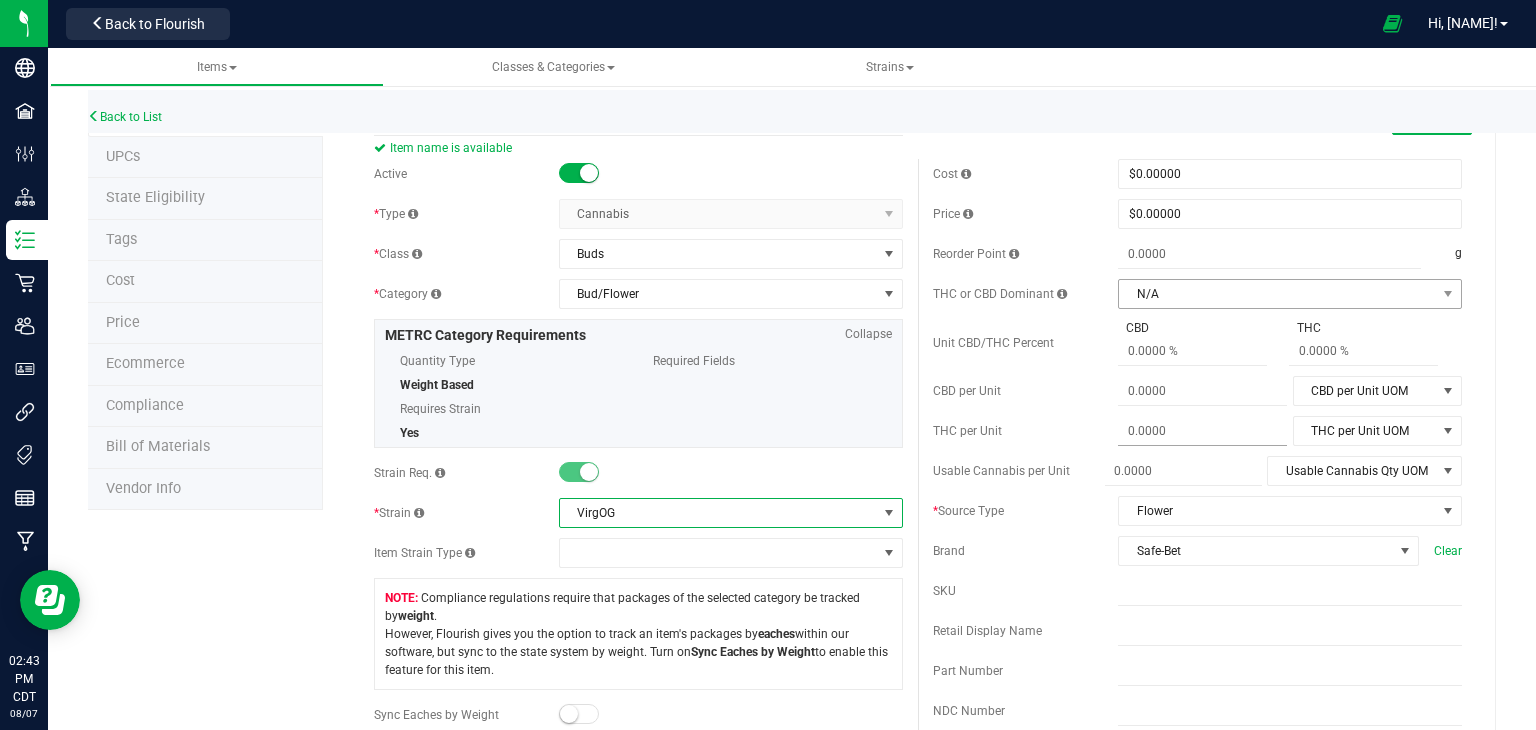 scroll, scrollTop: 0, scrollLeft: 0, axis: both 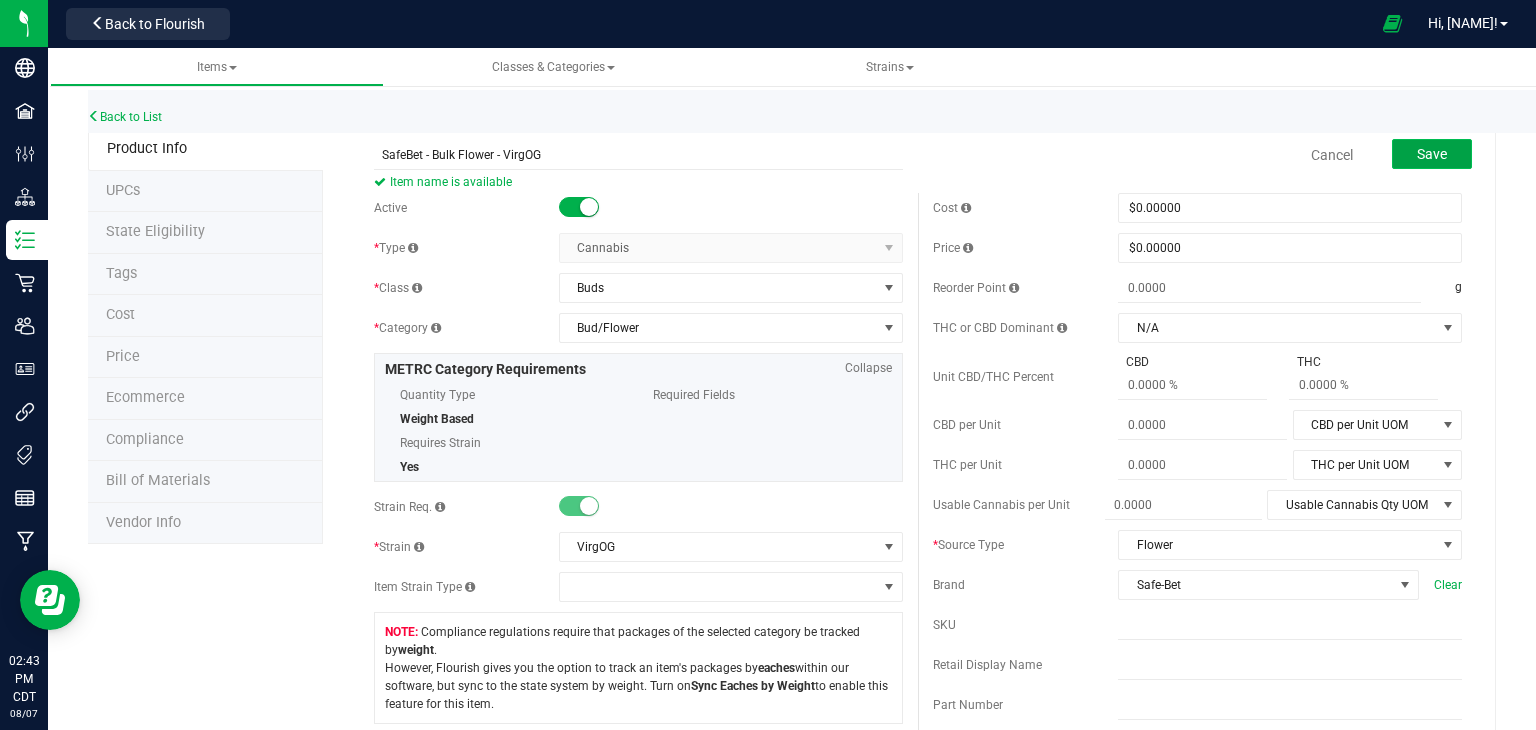 click on "Save" at bounding box center [1432, 154] 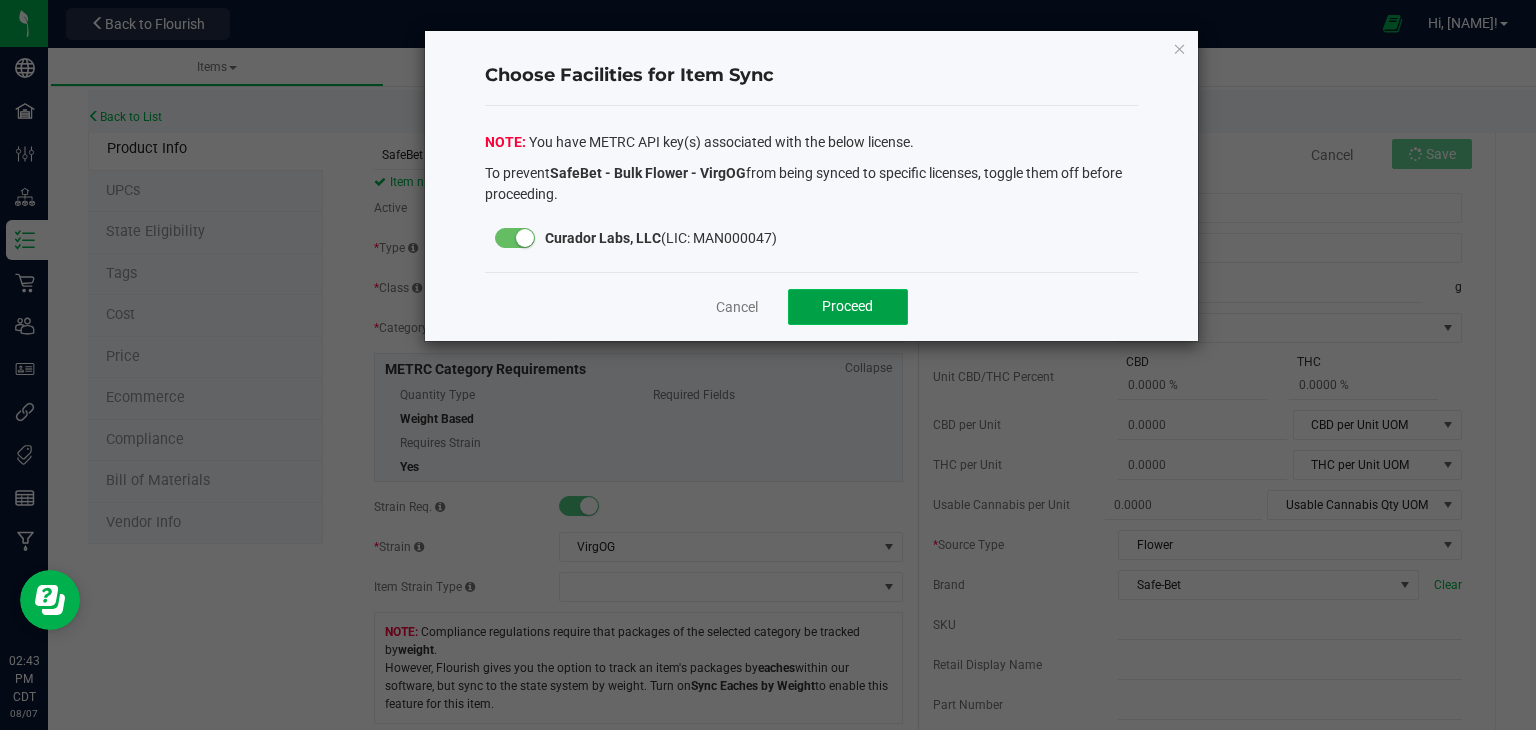 click on "Proceed" 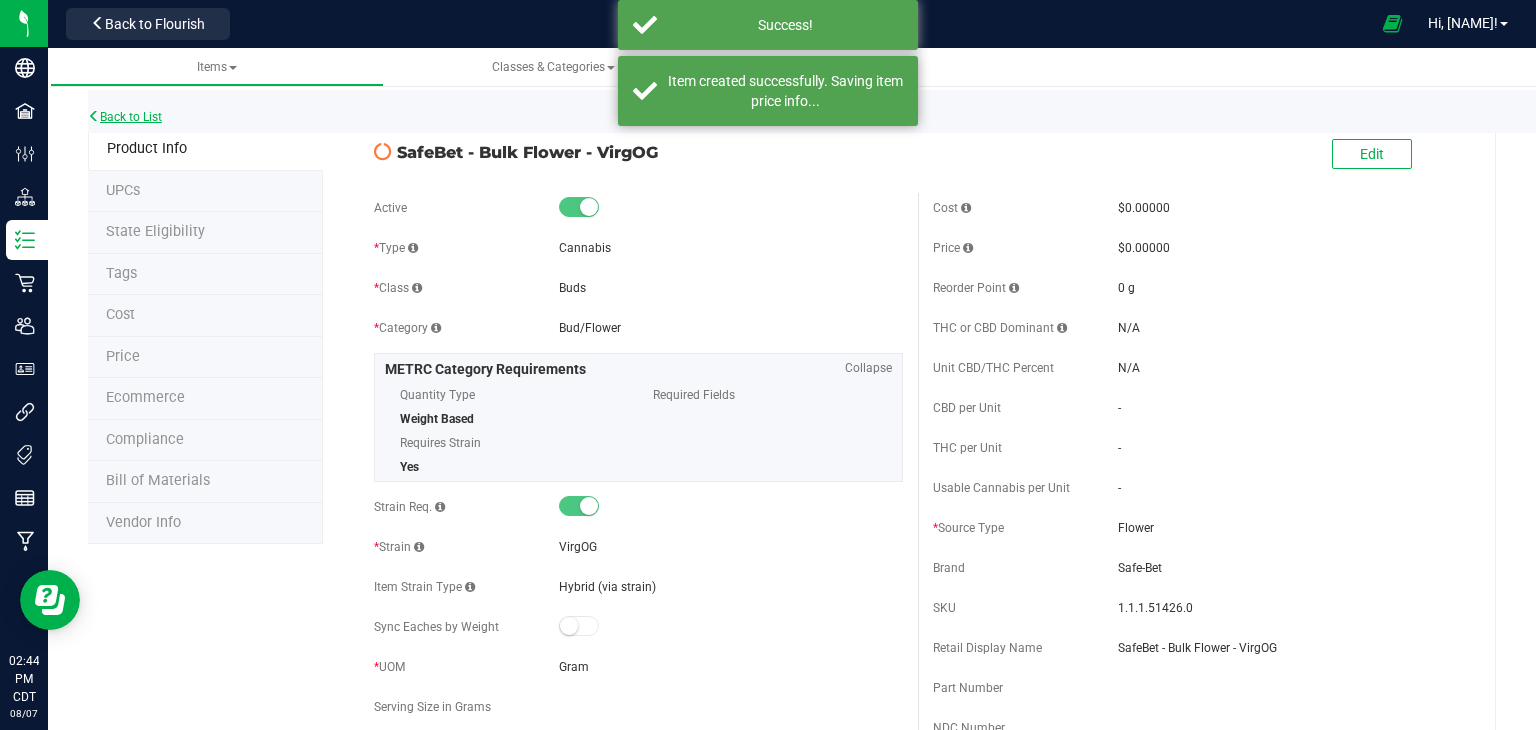 click on "Back to List" at bounding box center (125, 117) 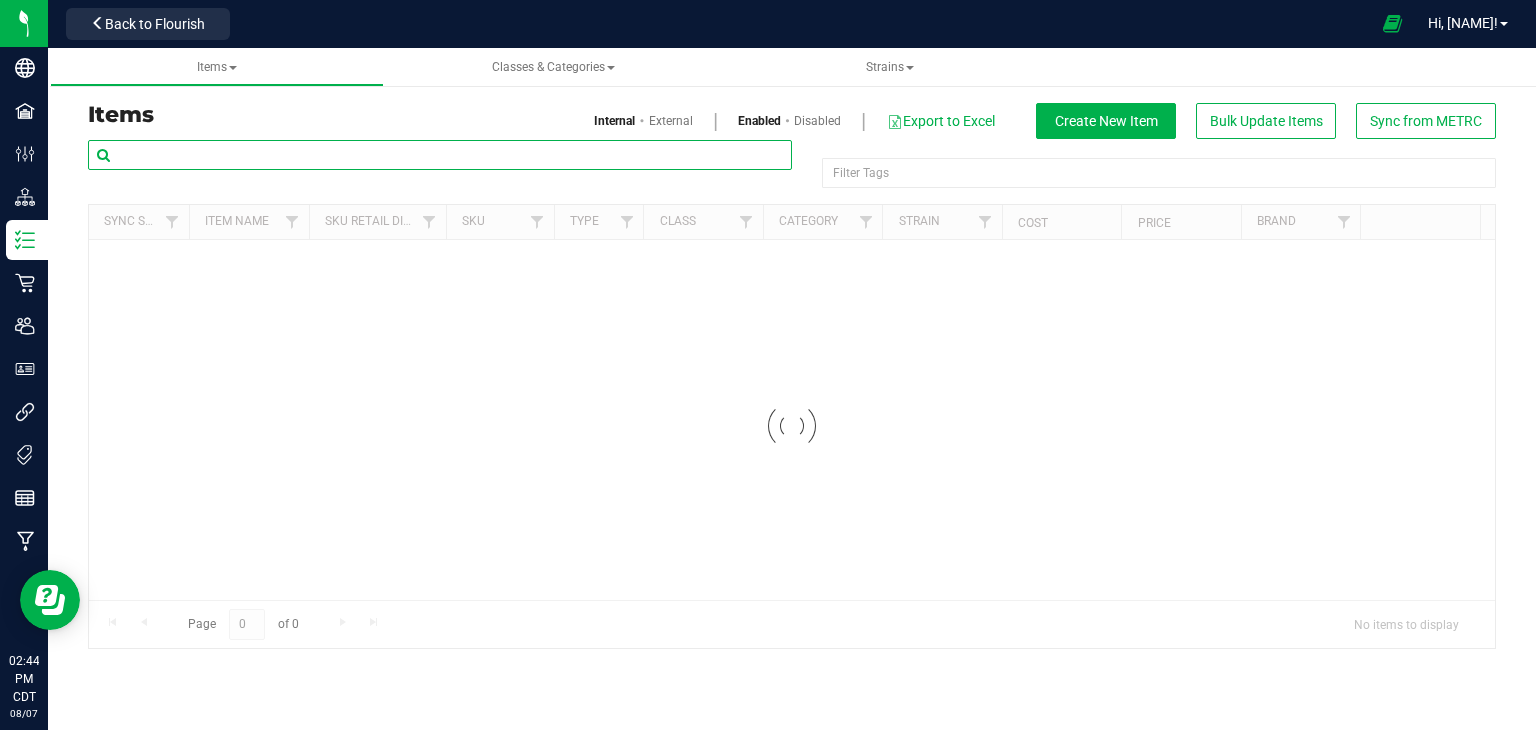 click at bounding box center [440, 155] 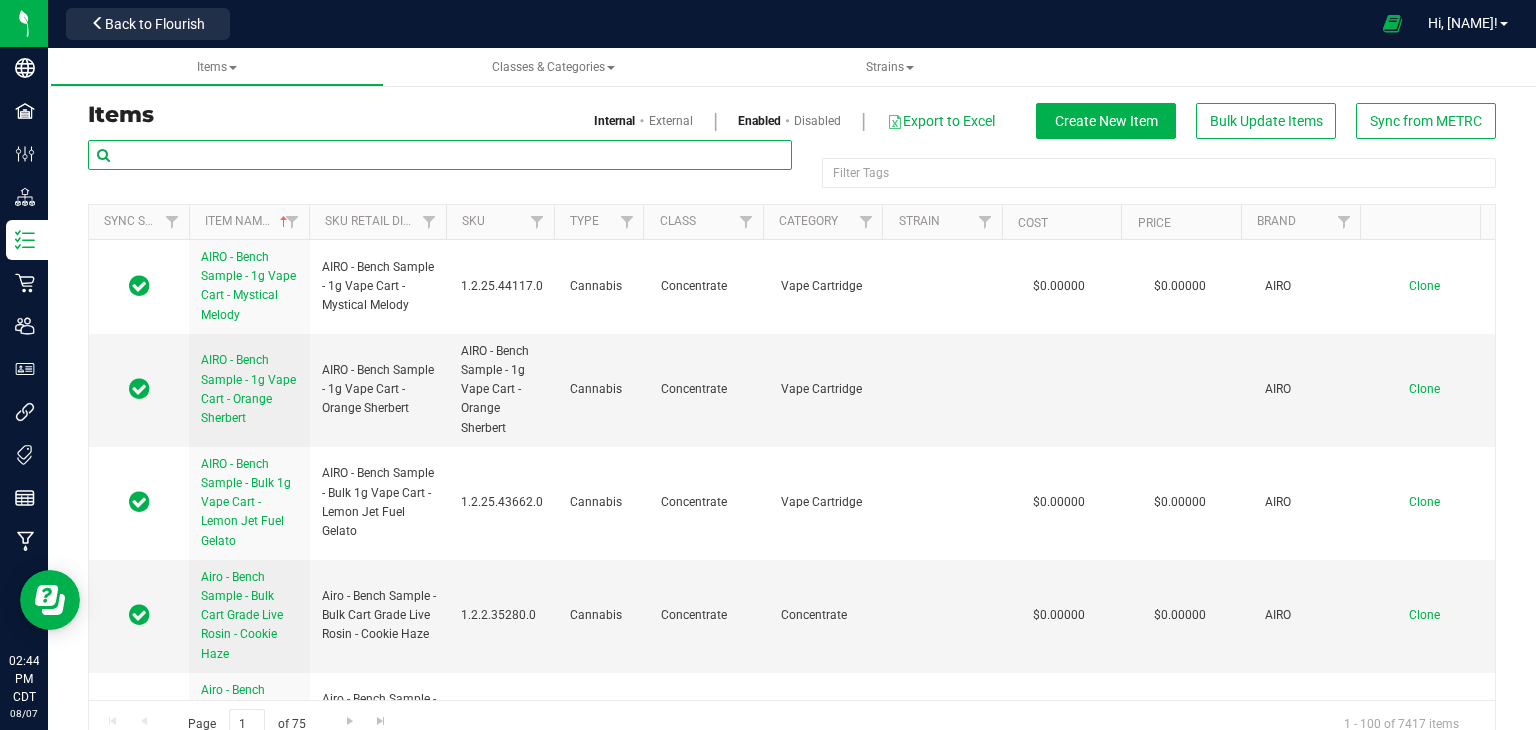 paste on "SafeBet - Bulk Diamond Infused Flower - VirgOG" 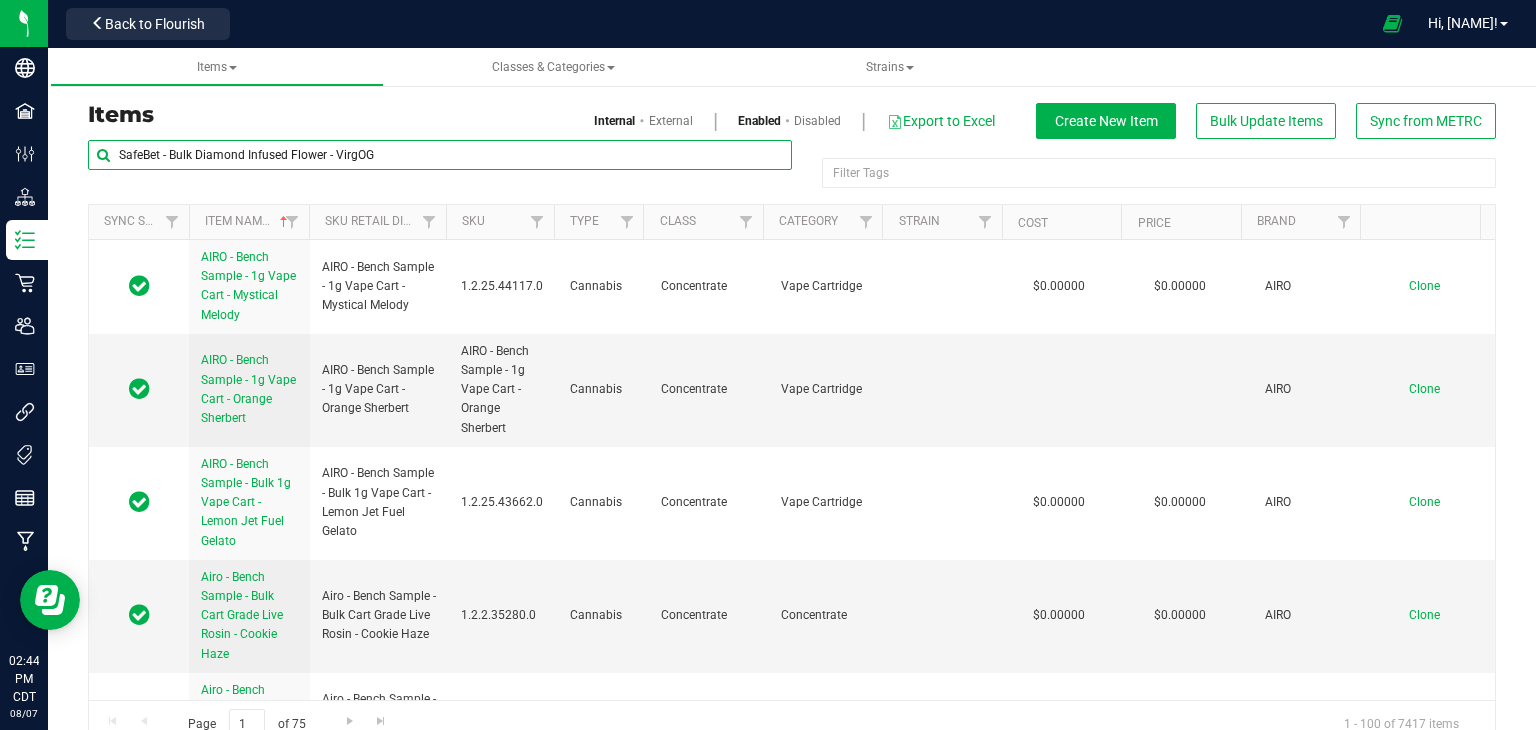 drag, startPoint x: 339, startPoint y: 153, endPoint x: 551, endPoint y: 162, distance: 212.19095 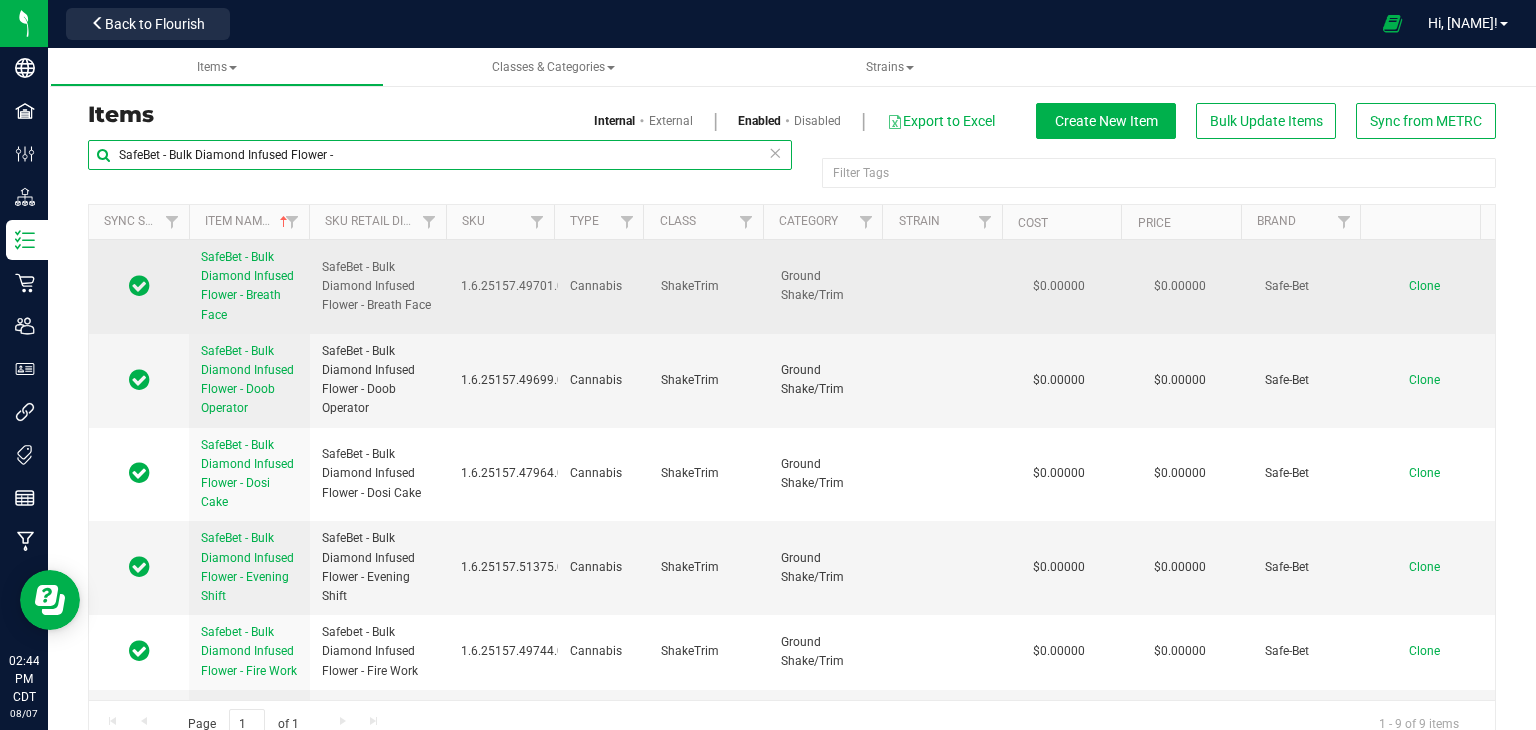 type on "SafeBet - Bulk Diamond Infused Flower -" 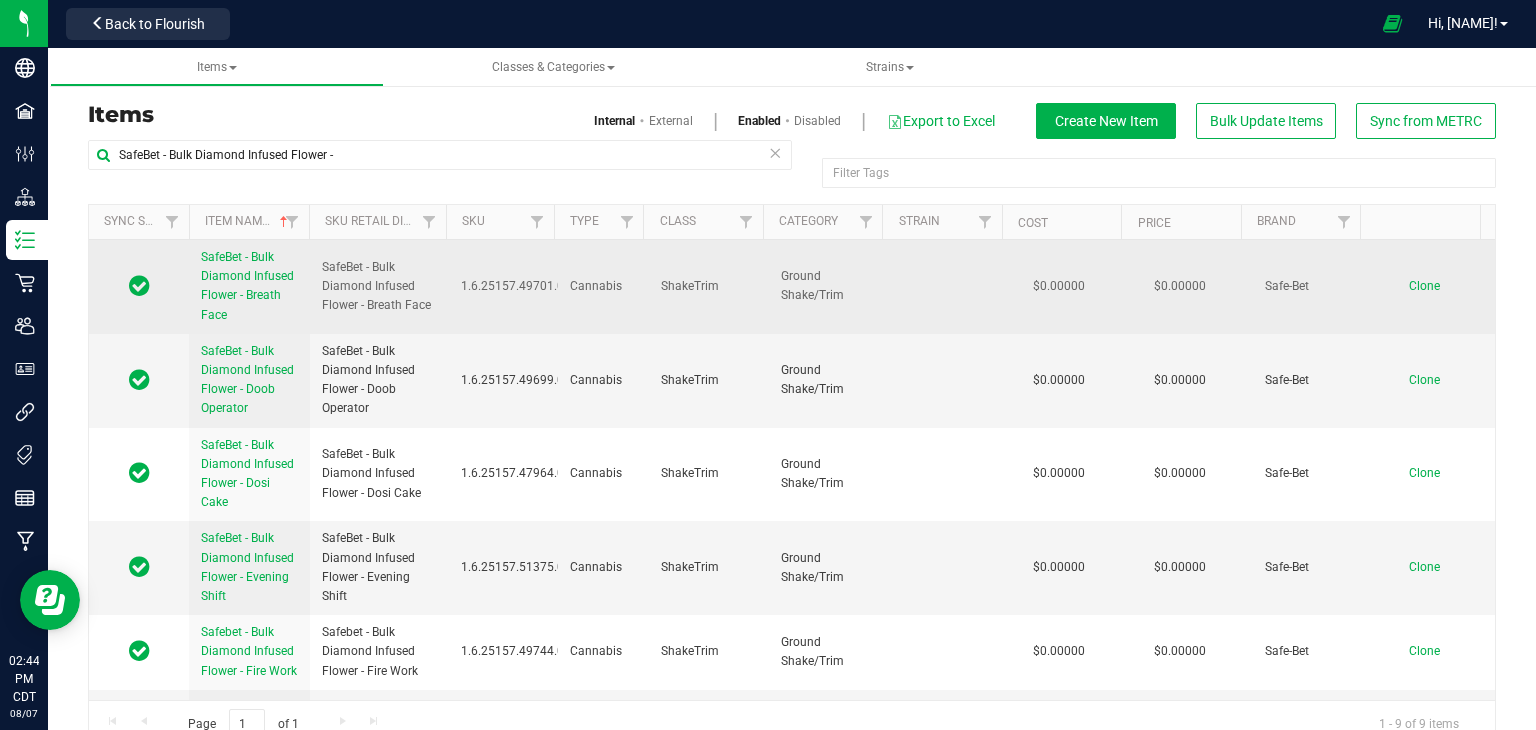 click on "Clone" at bounding box center (1424, 286) 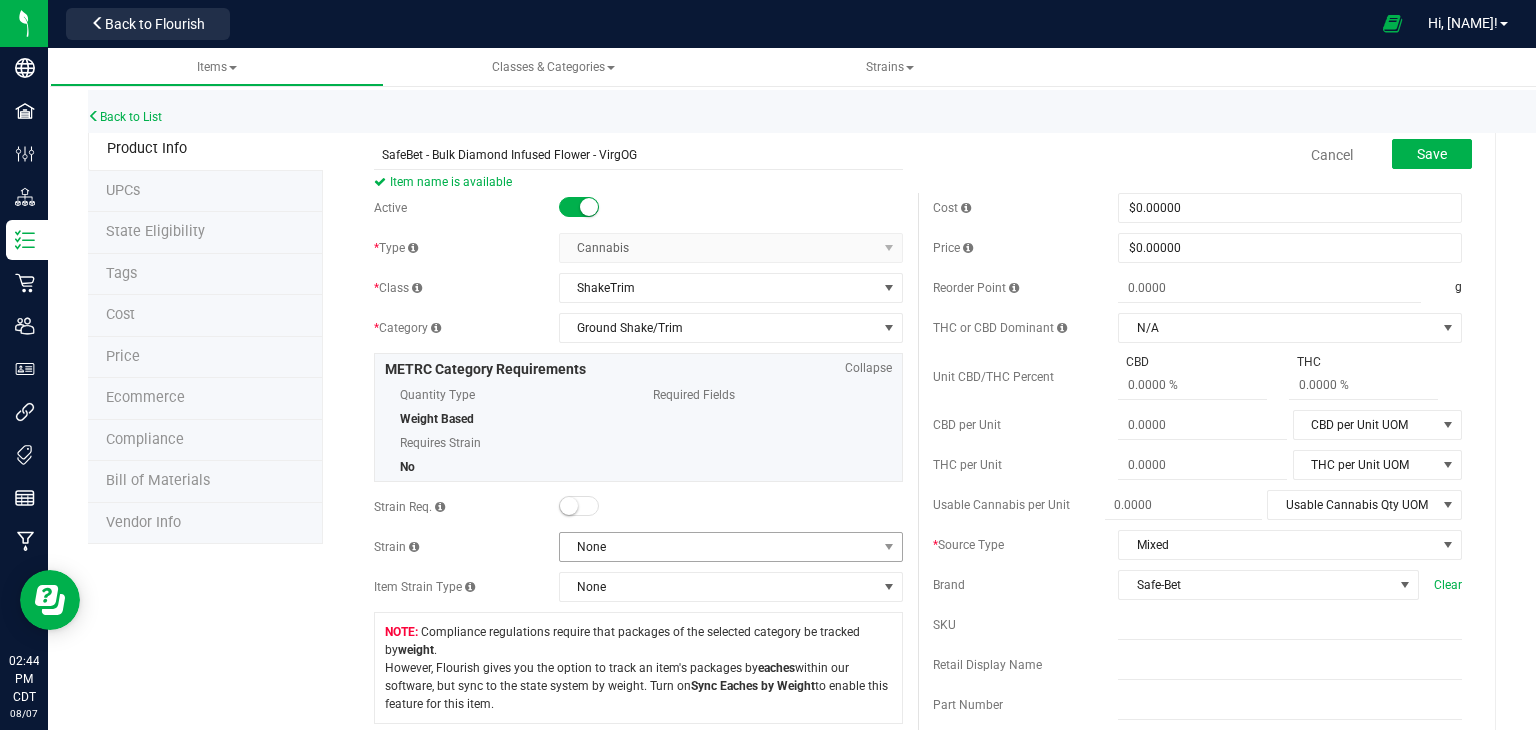 type on "SafeBet - Bulk Diamond Infused Flower - VirgOG" 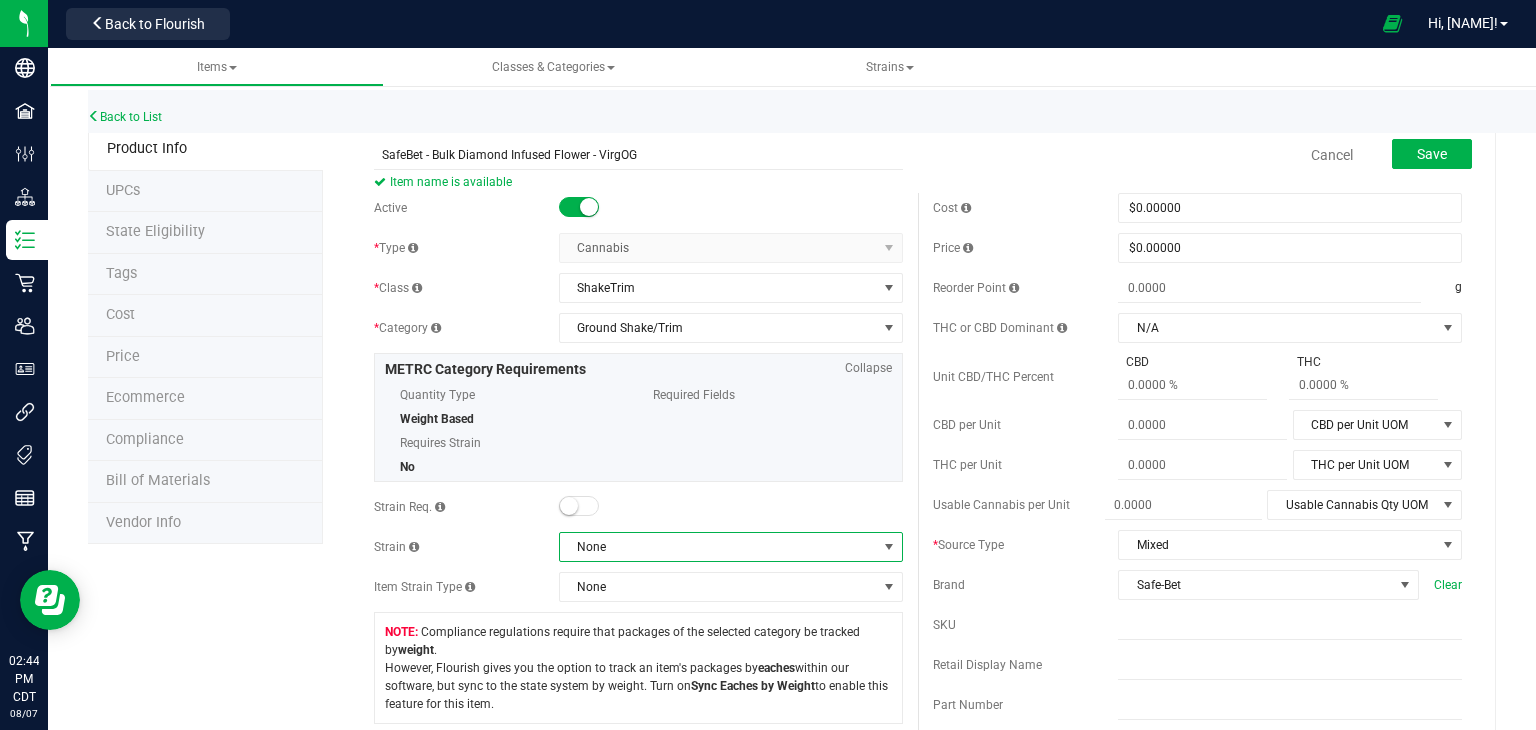 click on "None" at bounding box center [718, 547] 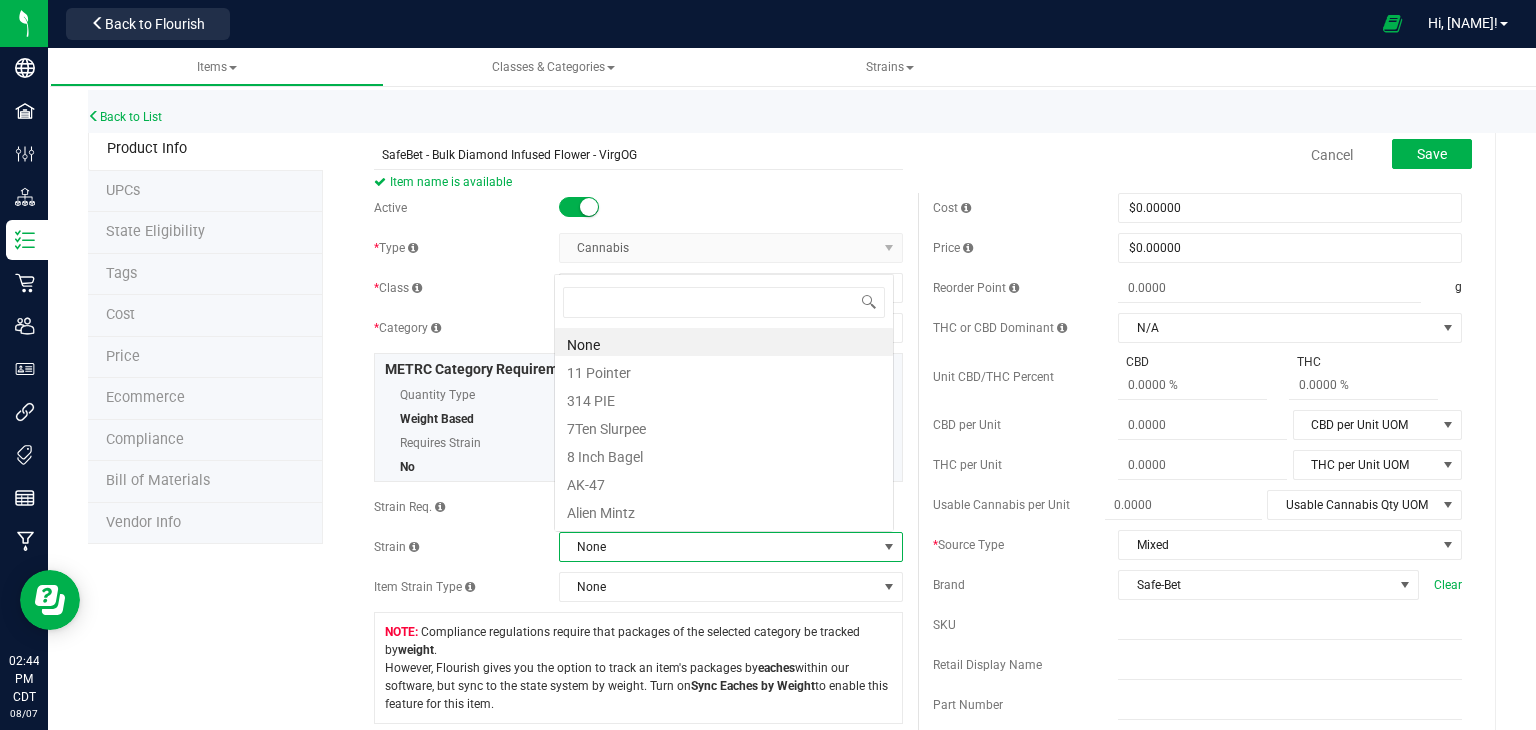 scroll, scrollTop: 0, scrollLeft: 0, axis: both 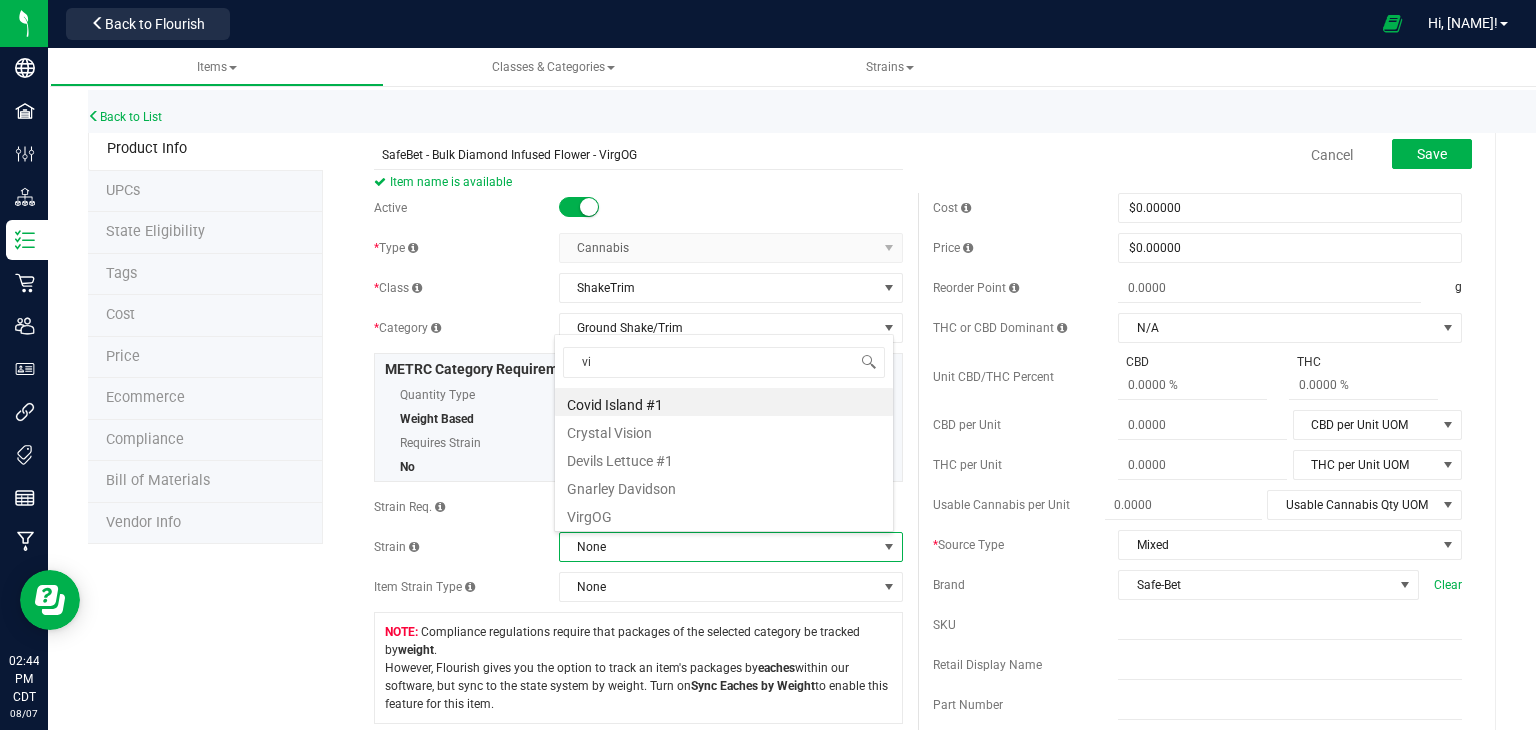 type on "vir" 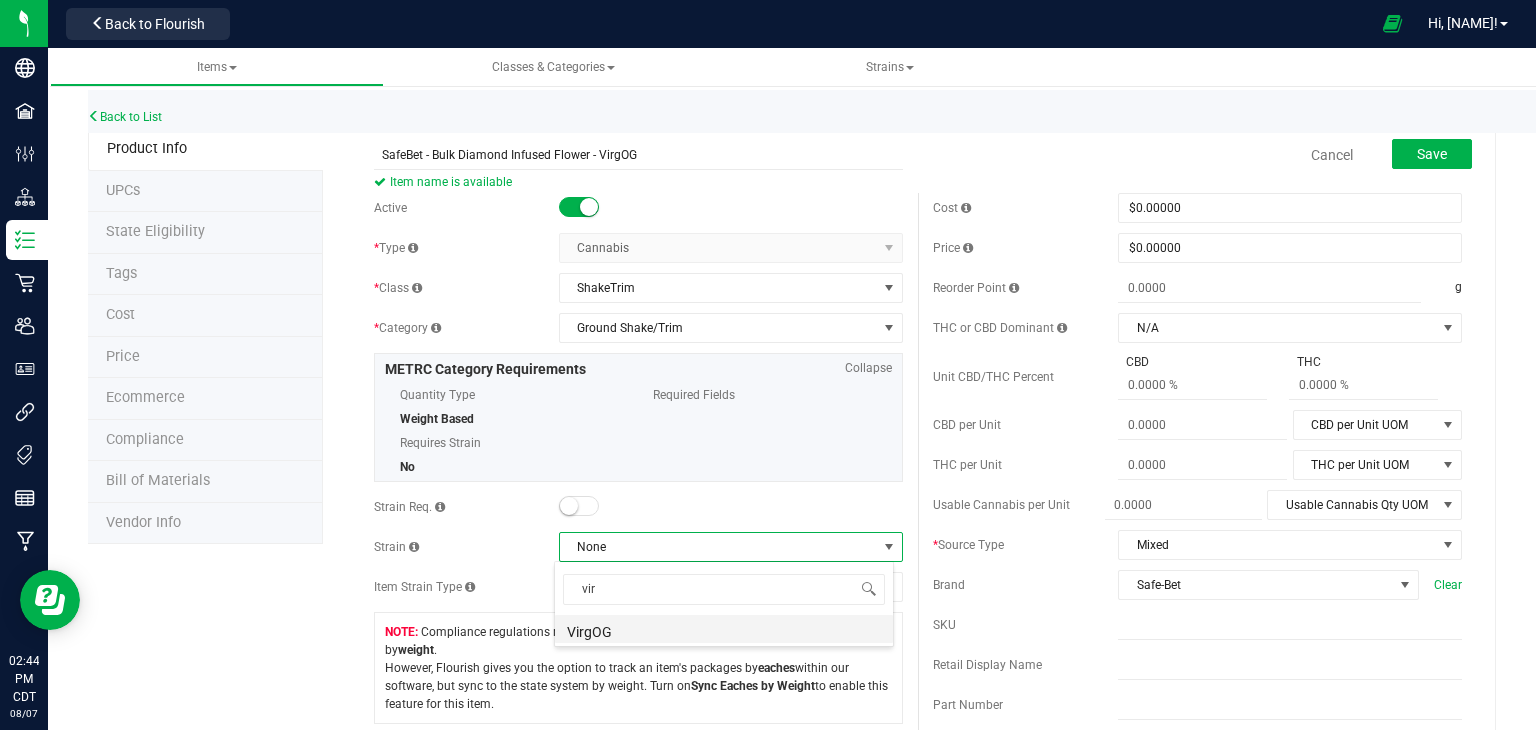click on "VirgOG" at bounding box center [724, 629] 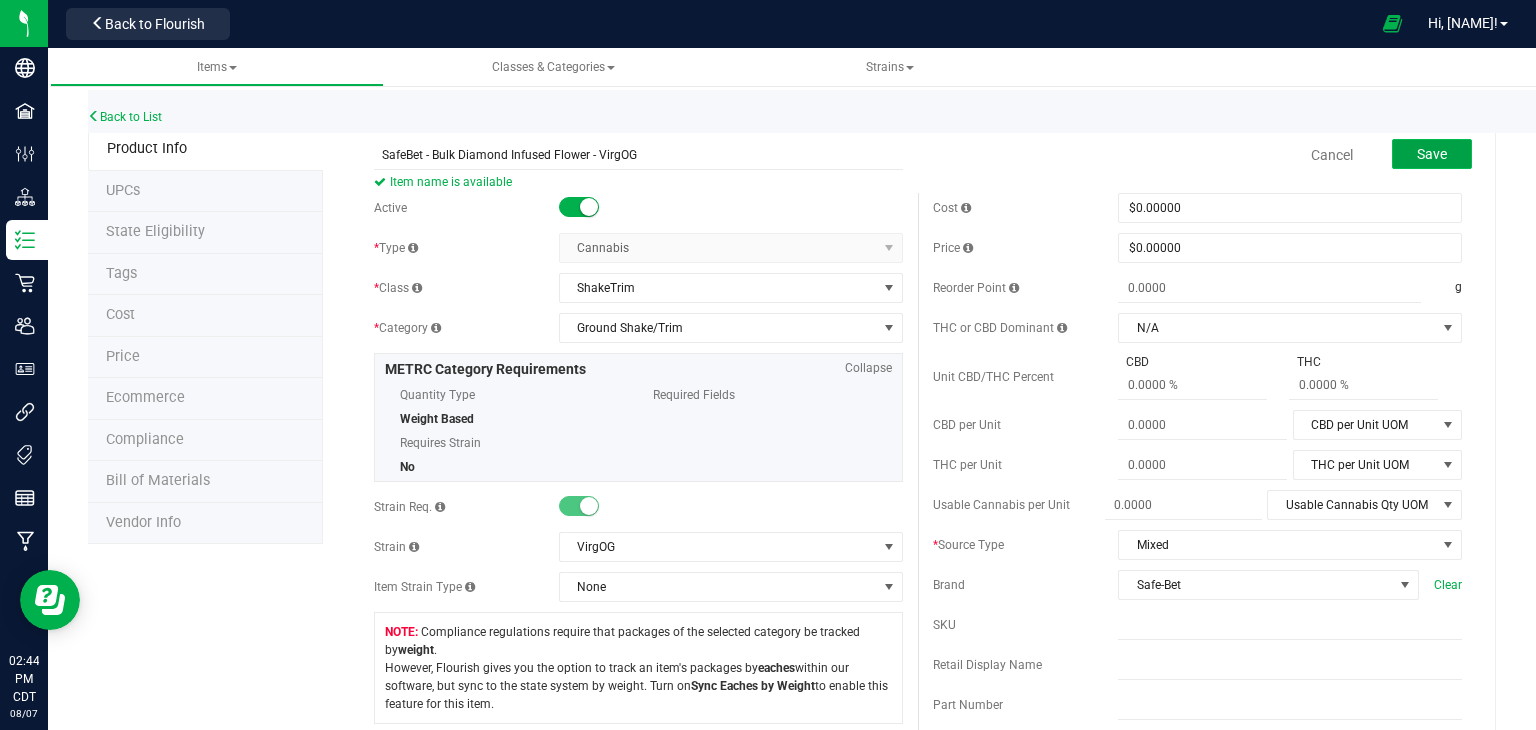 click on "Save" at bounding box center [1432, 154] 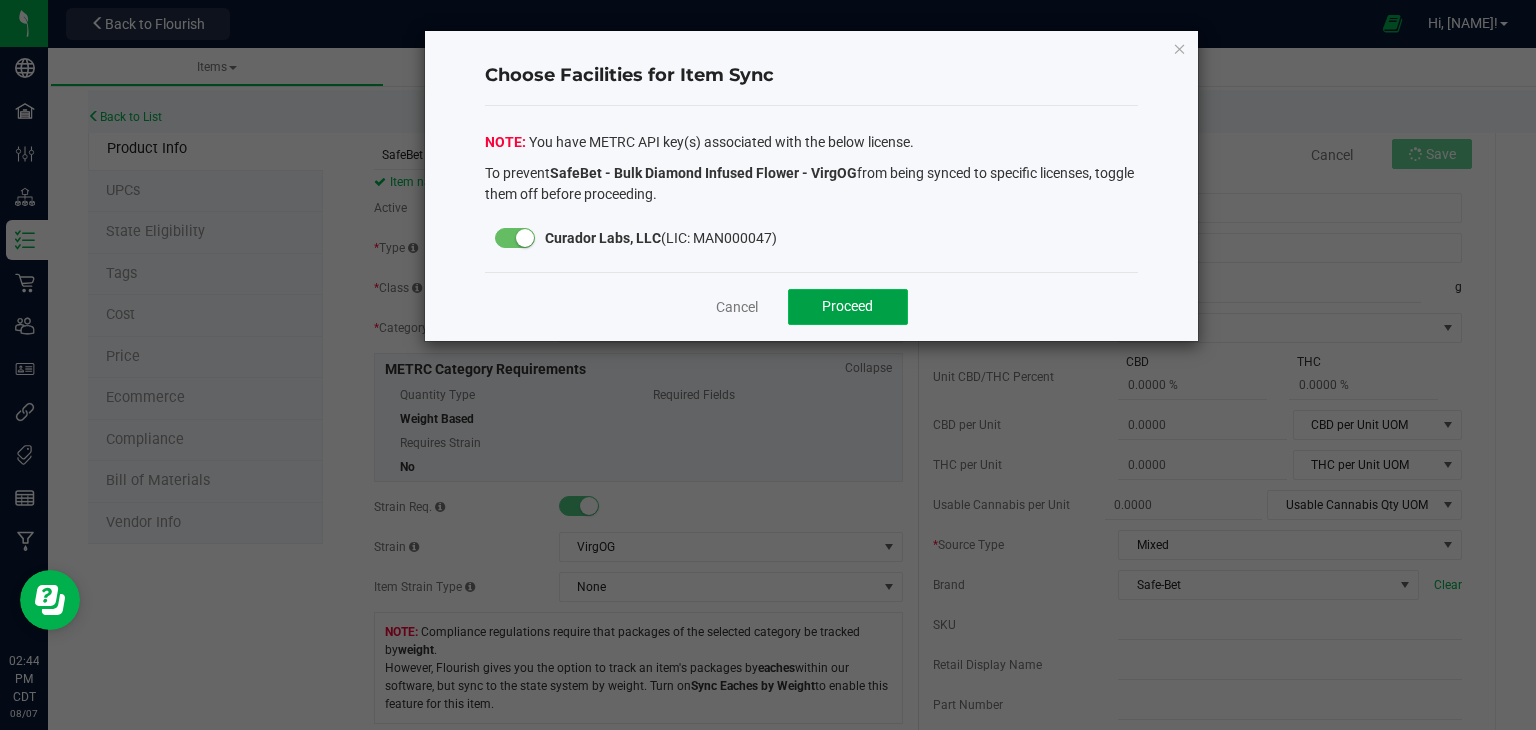 click on "Proceed" 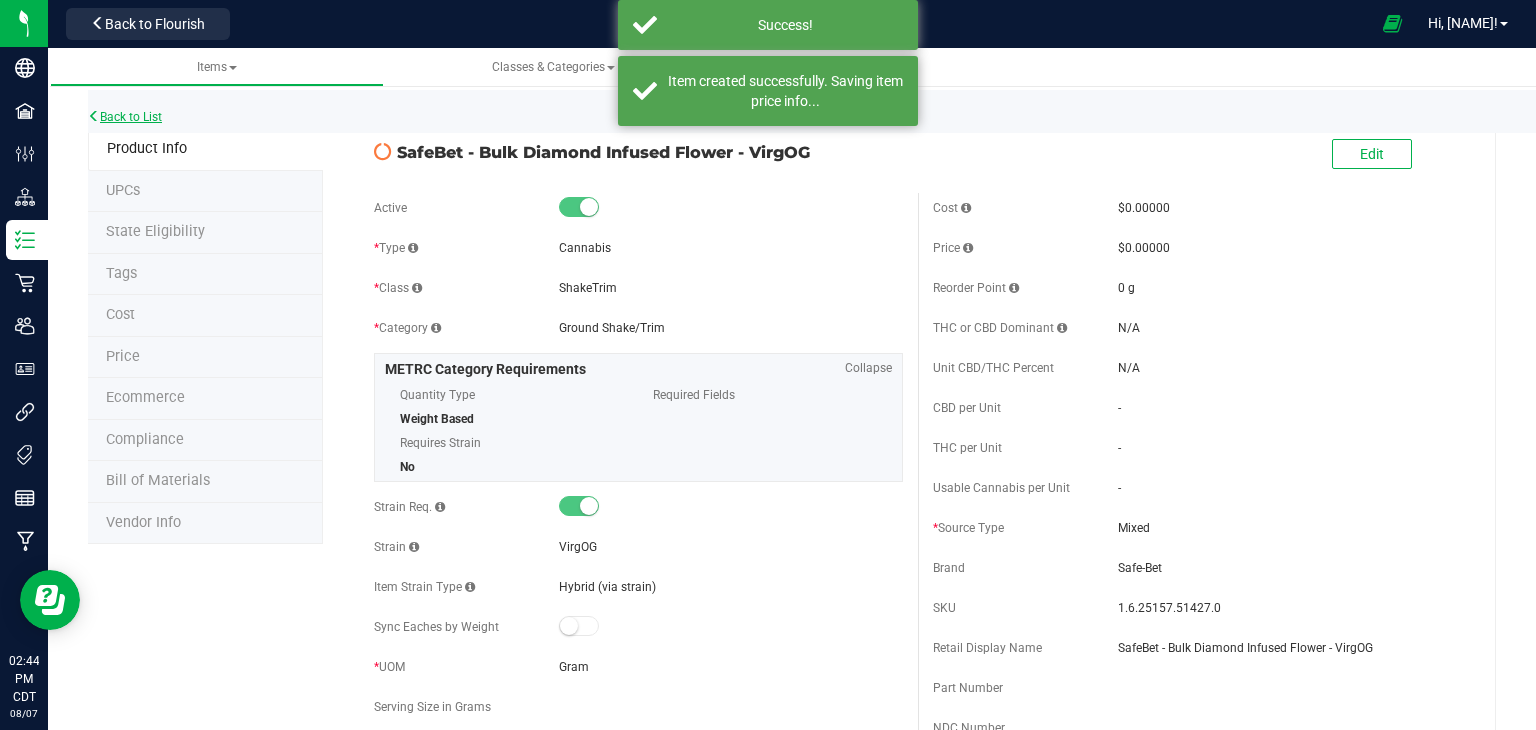 click on "Back to List" at bounding box center (125, 117) 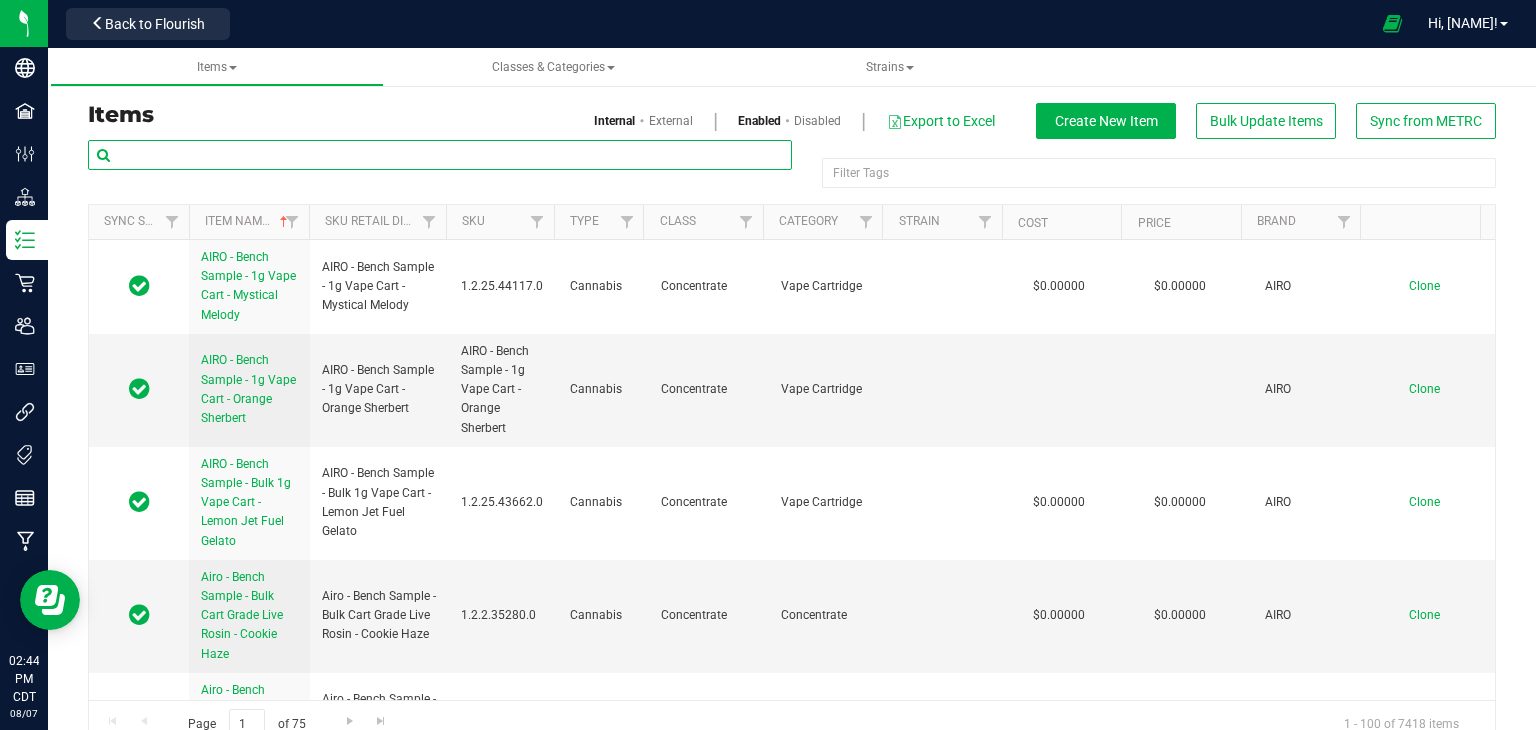 click at bounding box center (440, 155) 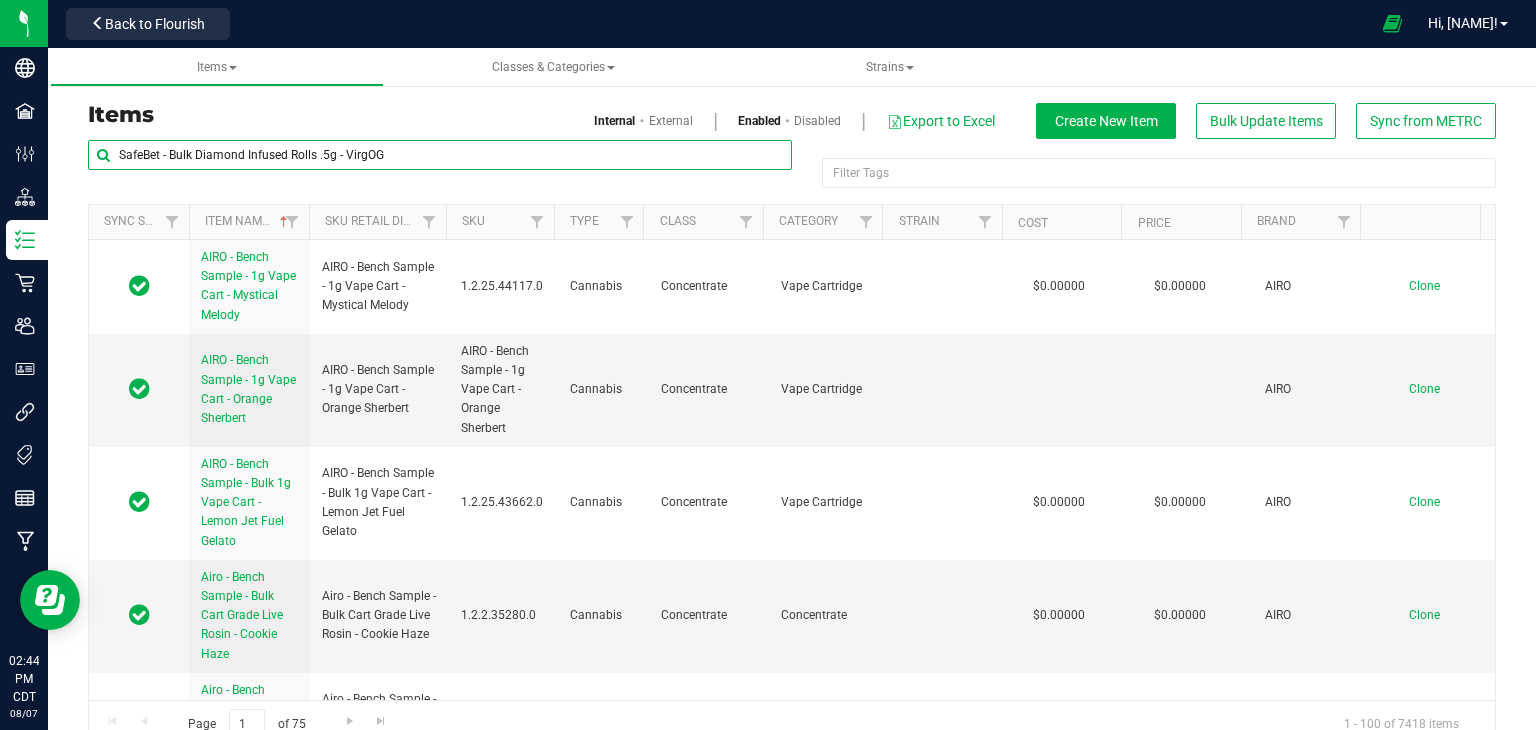 drag, startPoint x: 342, startPoint y: 156, endPoint x: 472, endPoint y: 150, distance: 130.13838 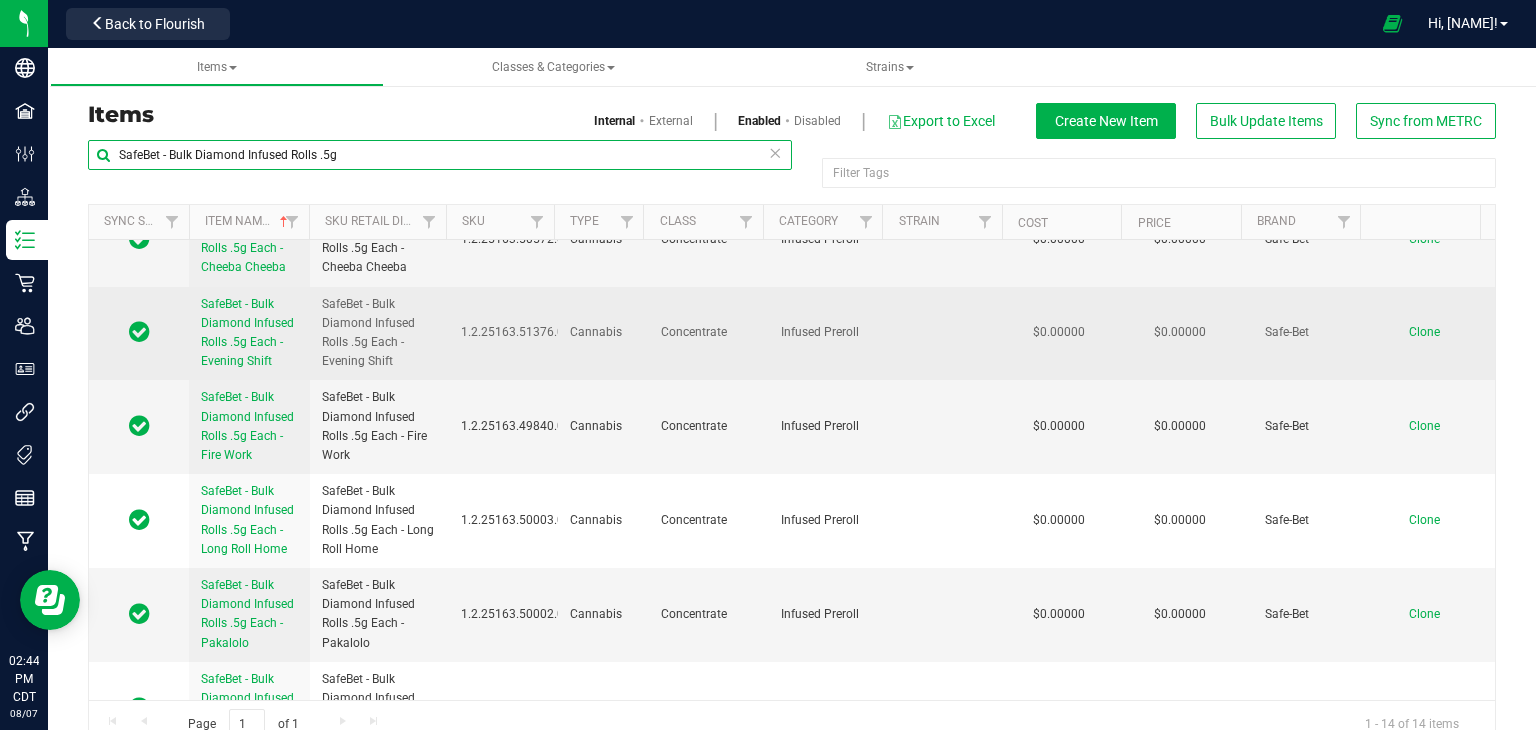 scroll, scrollTop: 945, scrollLeft: 0, axis: vertical 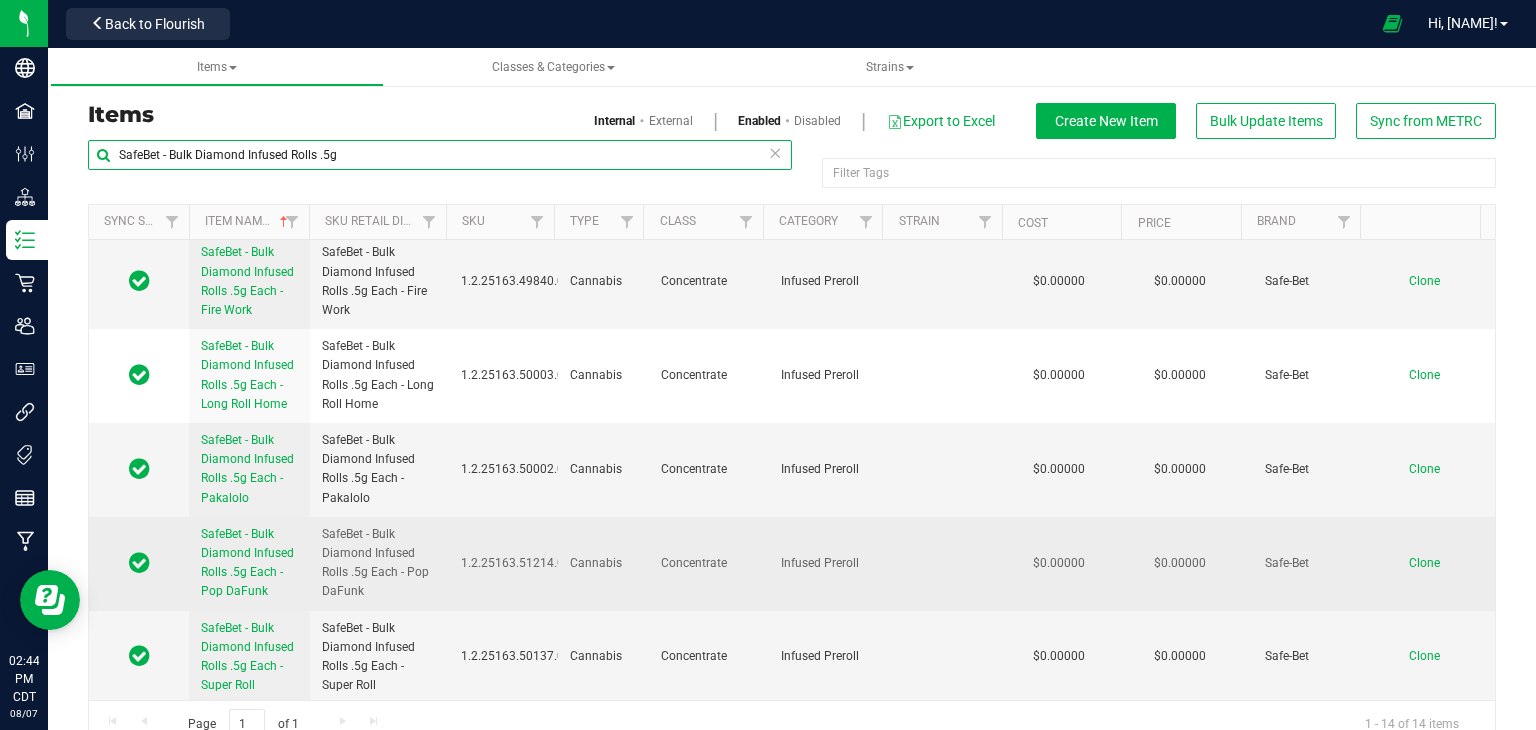 type on "SafeBet - Bulk Diamond Infused Rolls .5g" 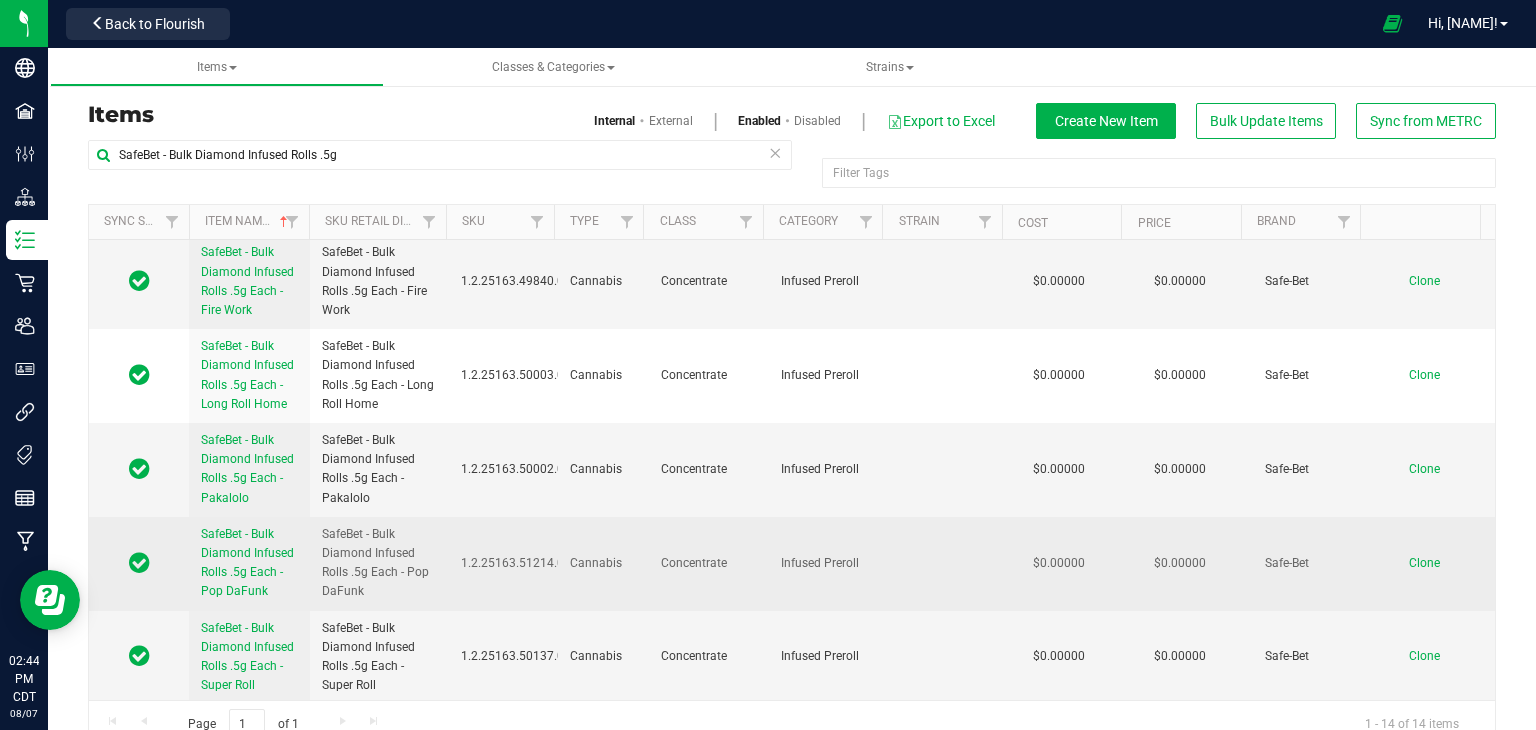 click on "Clone" at bounding box center [1424, 563] 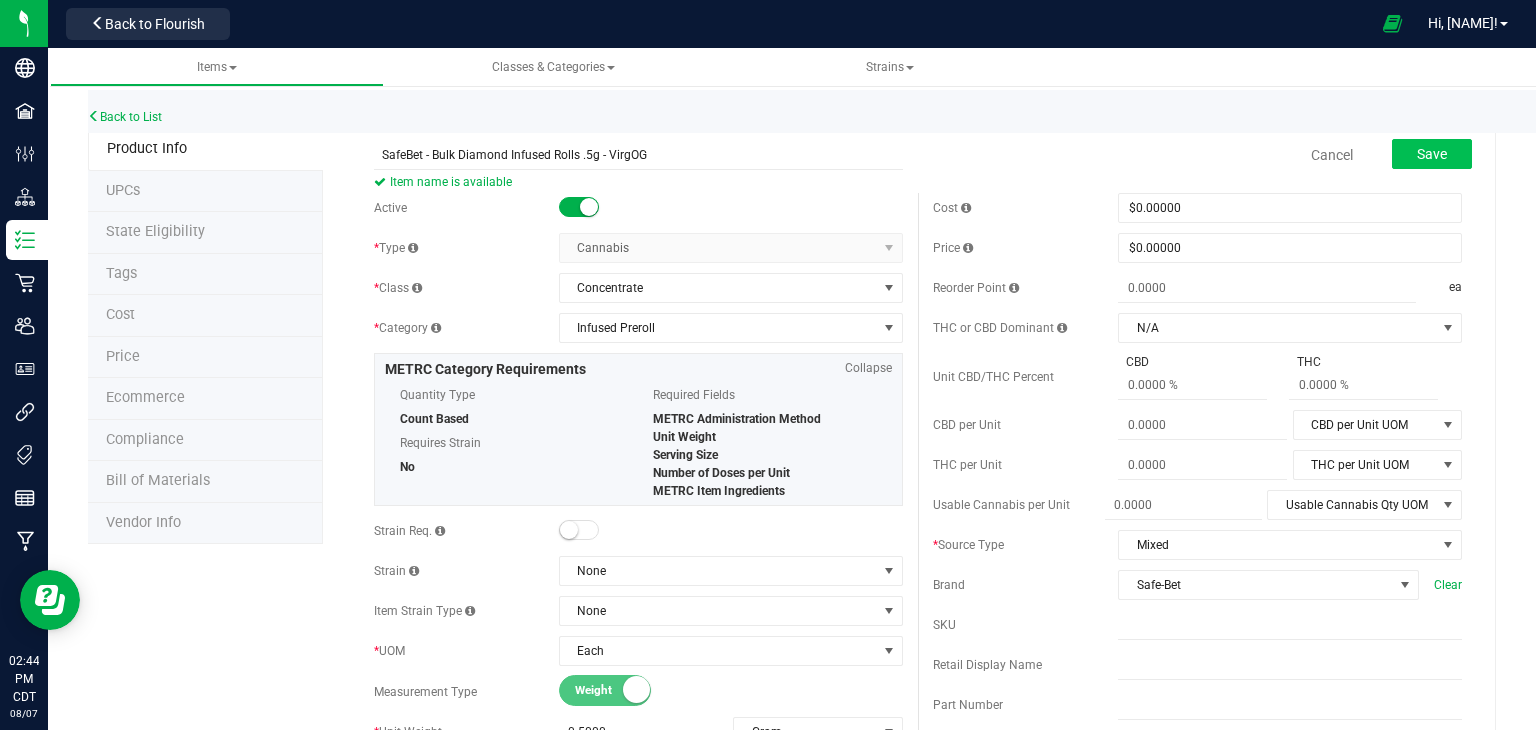 type on "SafeBet - Bulk Diamond Infused Rolls .5g - VirgOG" 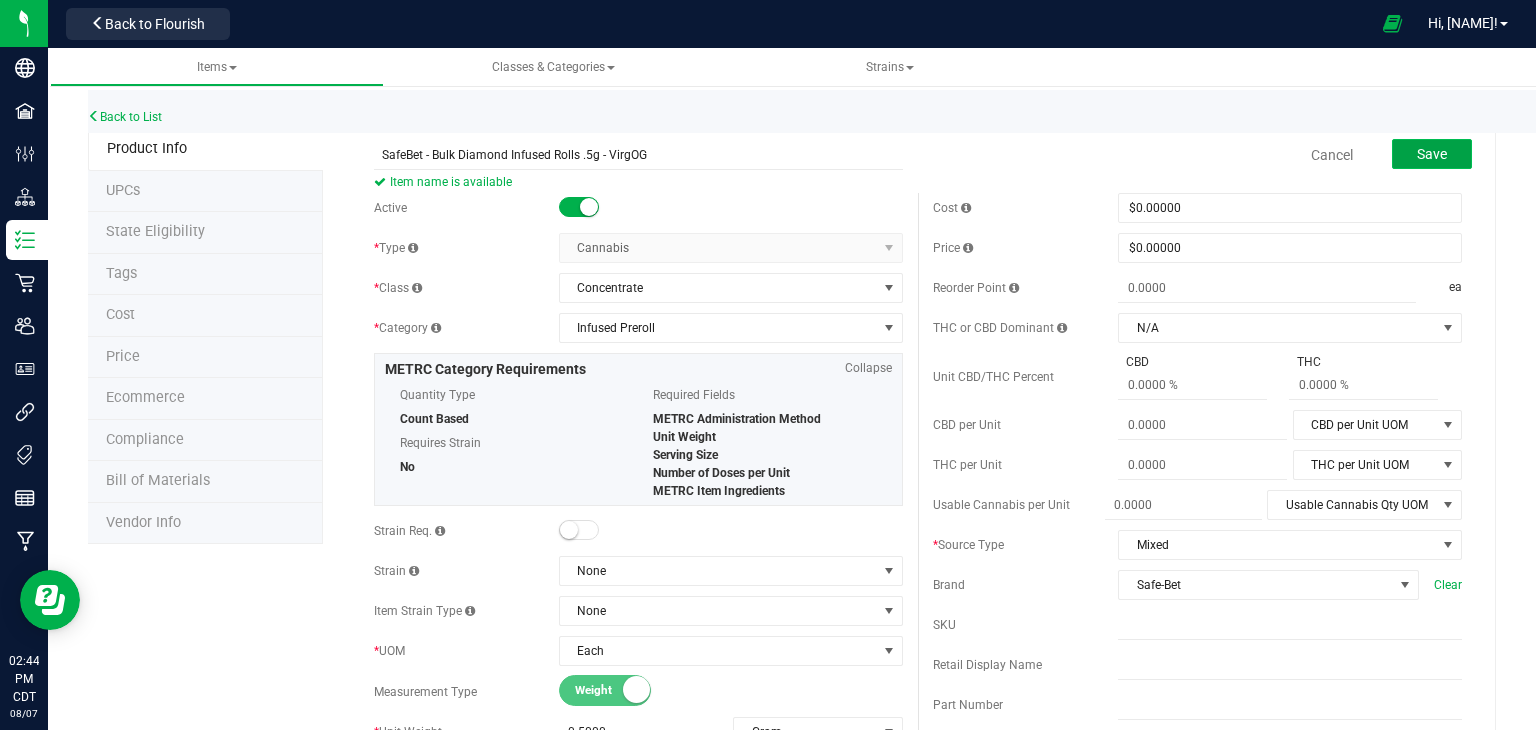 click on "Save" at bounding box center (1432, 154) 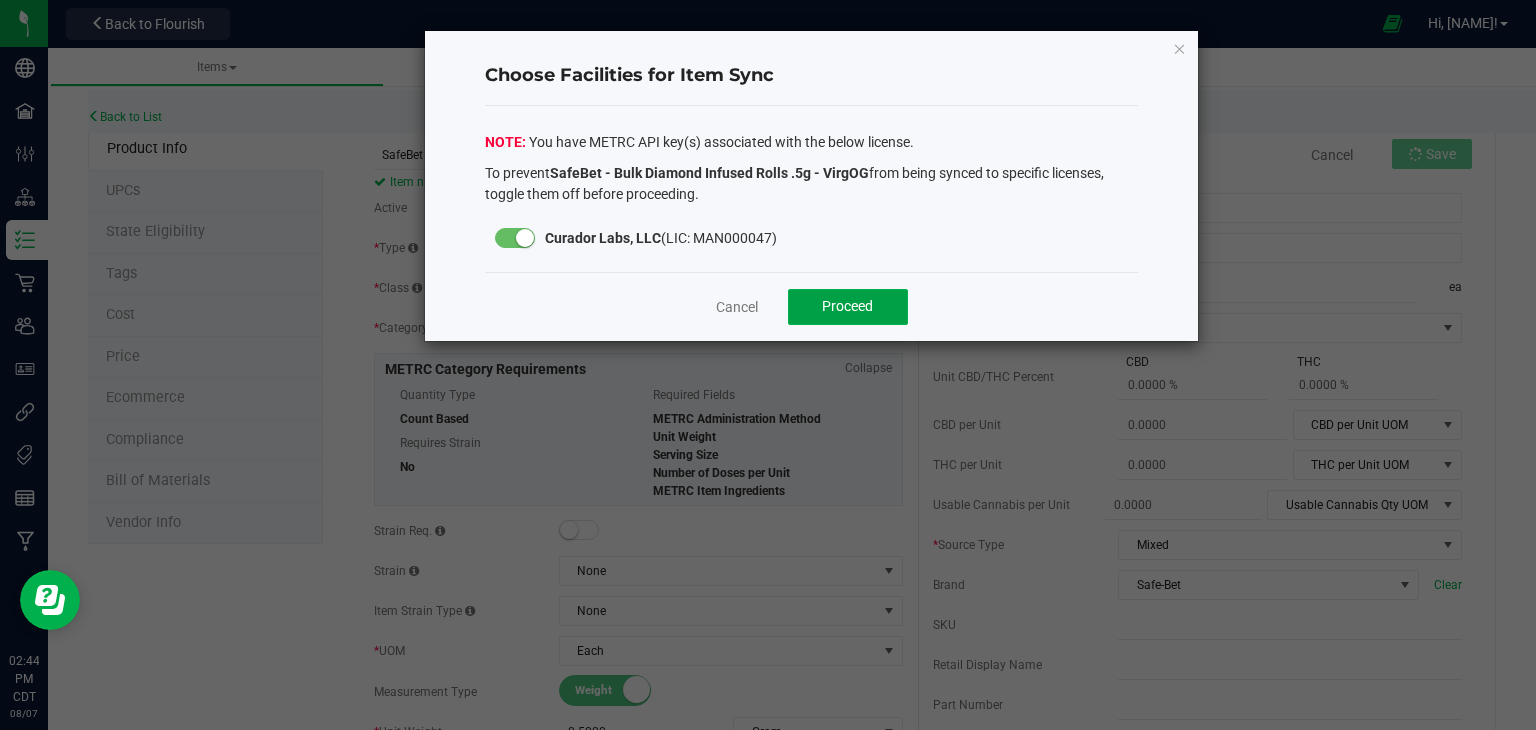 click on "Proceed" 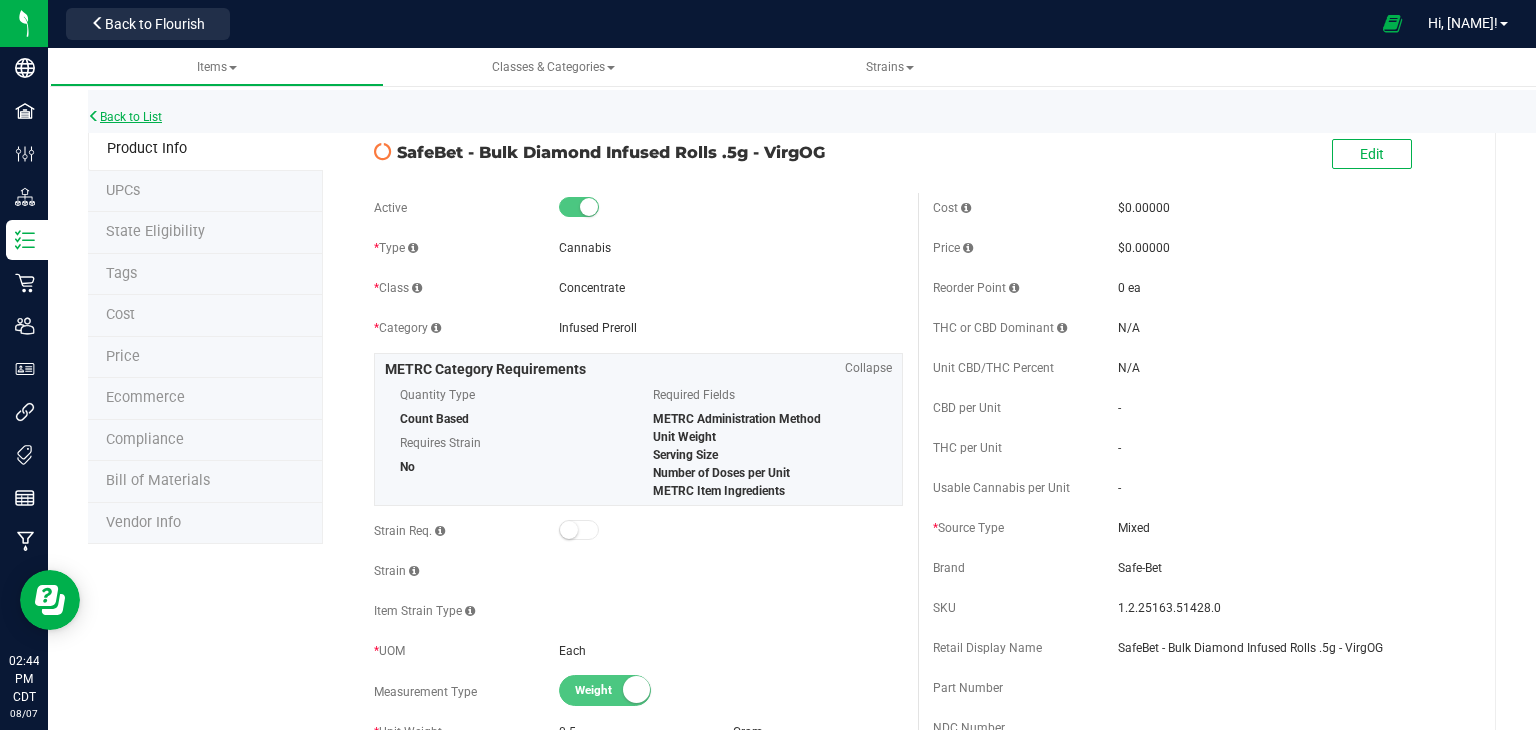 click on "Back to List" at bounding box center [125, 117] 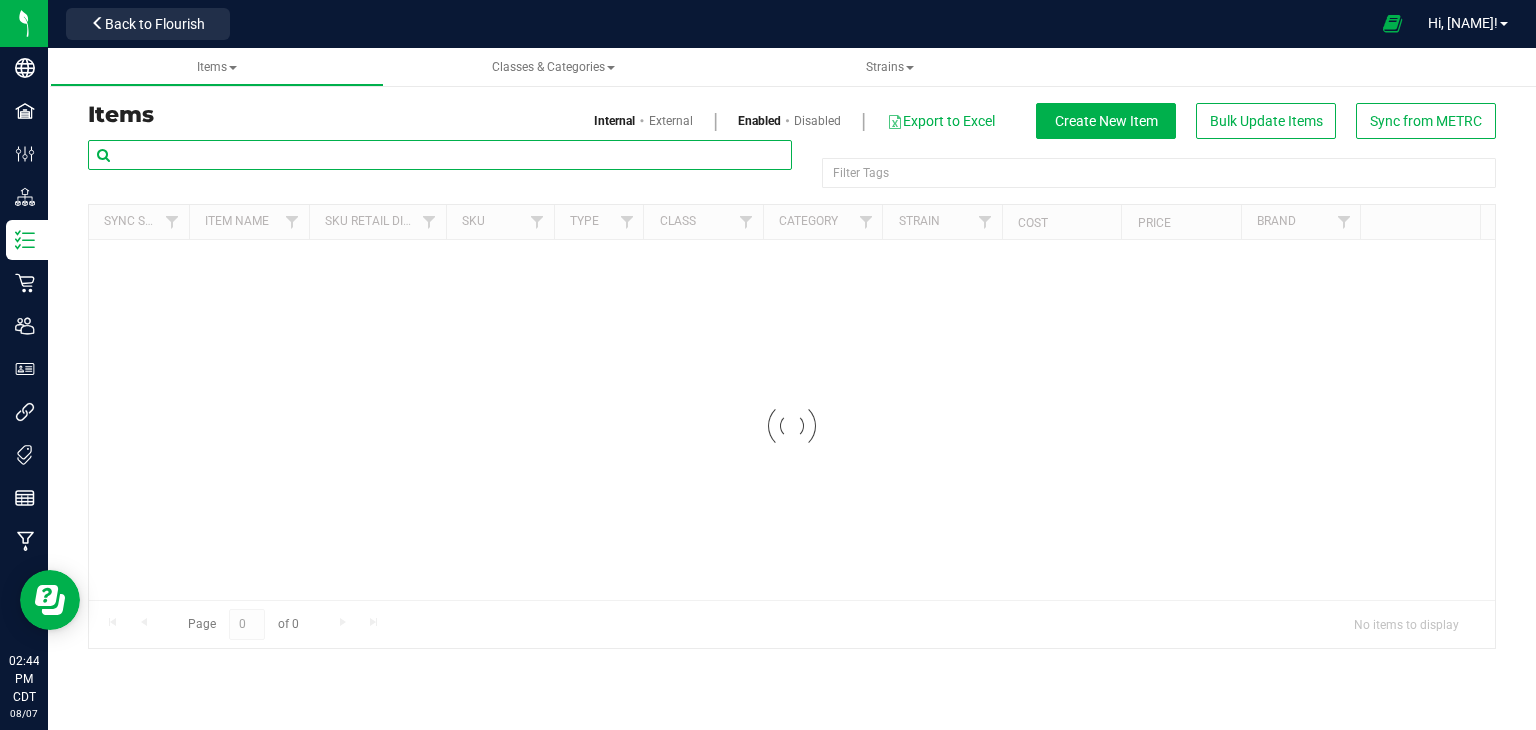 click at bounding box center [440, 155] 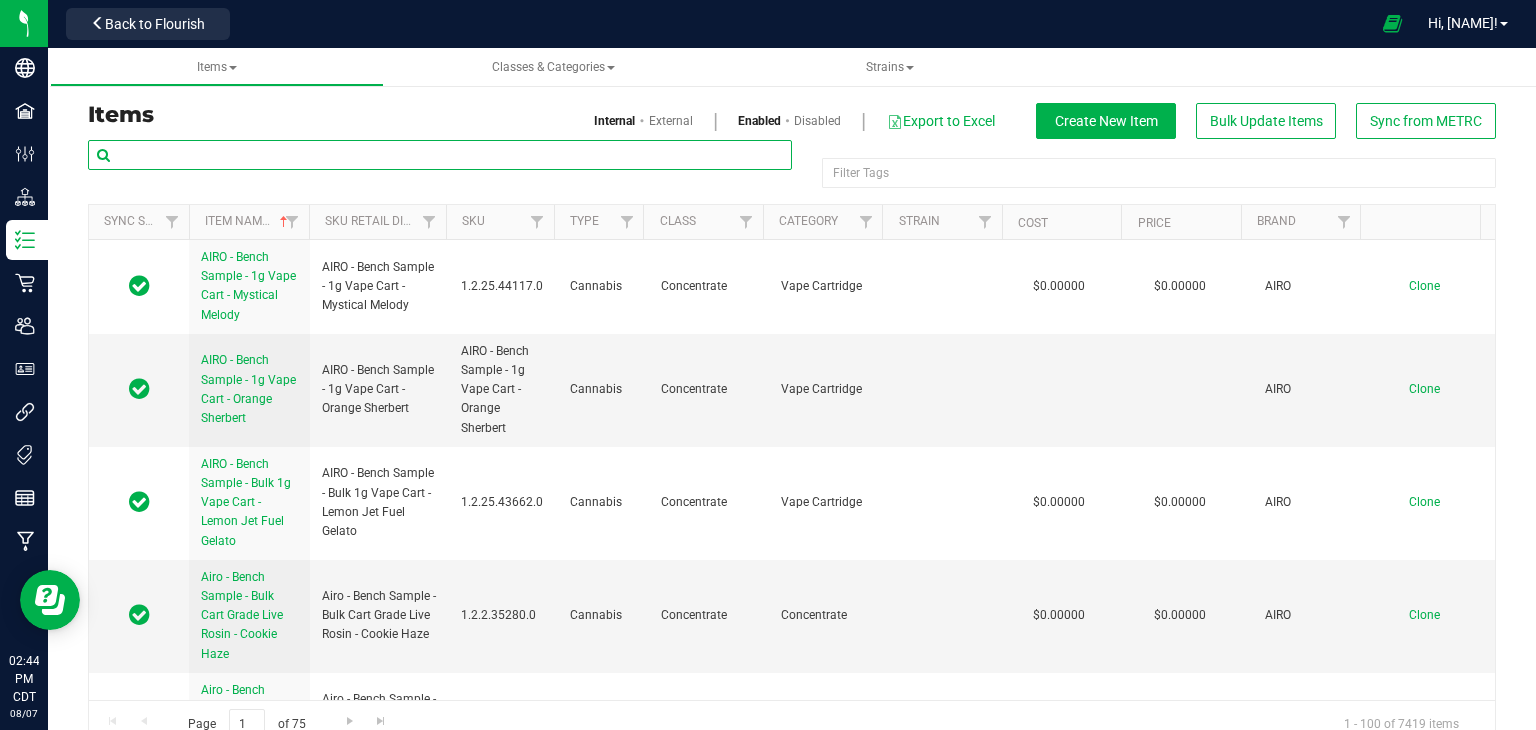 paste on "Bench Sample - SafeBet - Bulk Diamond Infused Rolls .5g - VirgOG" 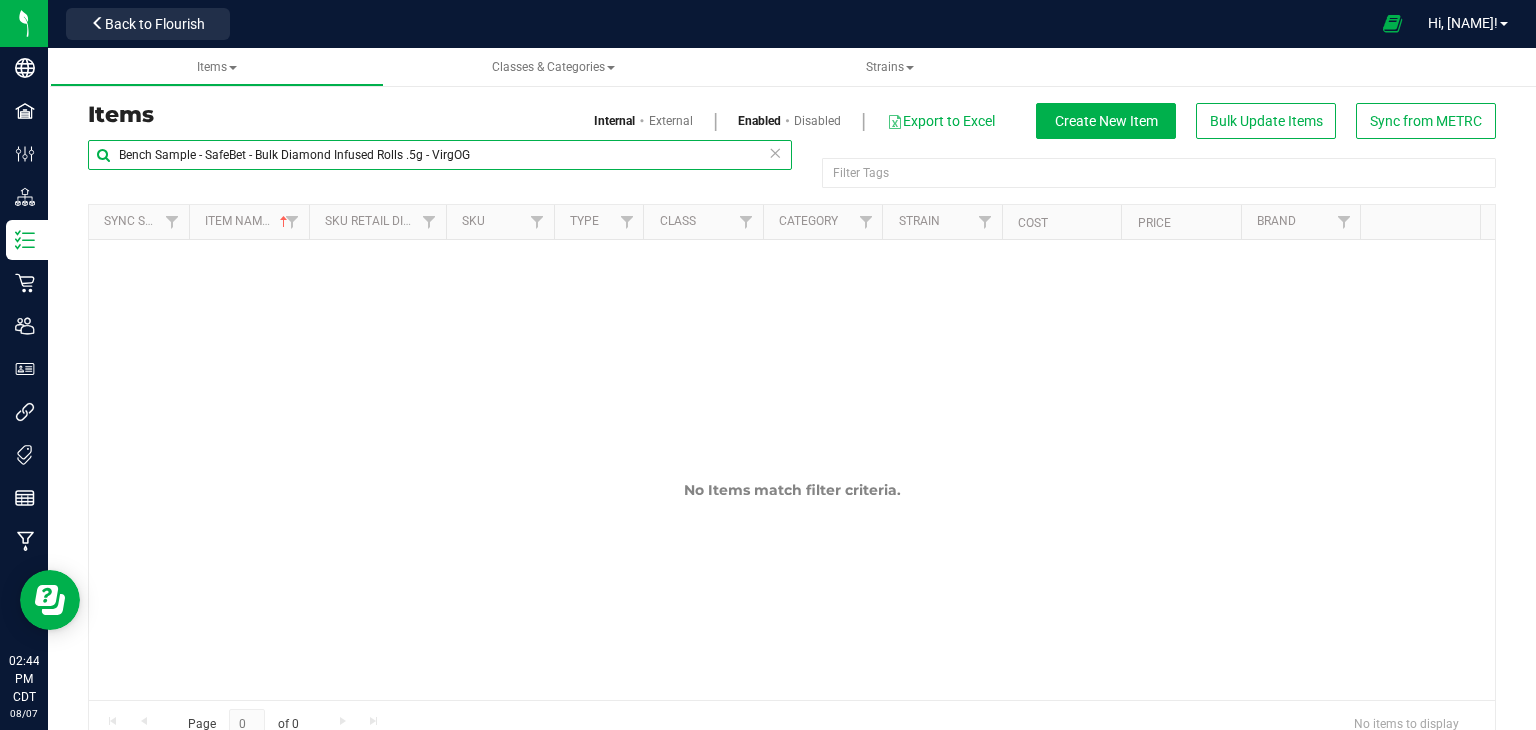 drag, startPoint x: 442, startPoint y: 150, endPoint x: 632, endPoint y: 153, distance: 190.02368 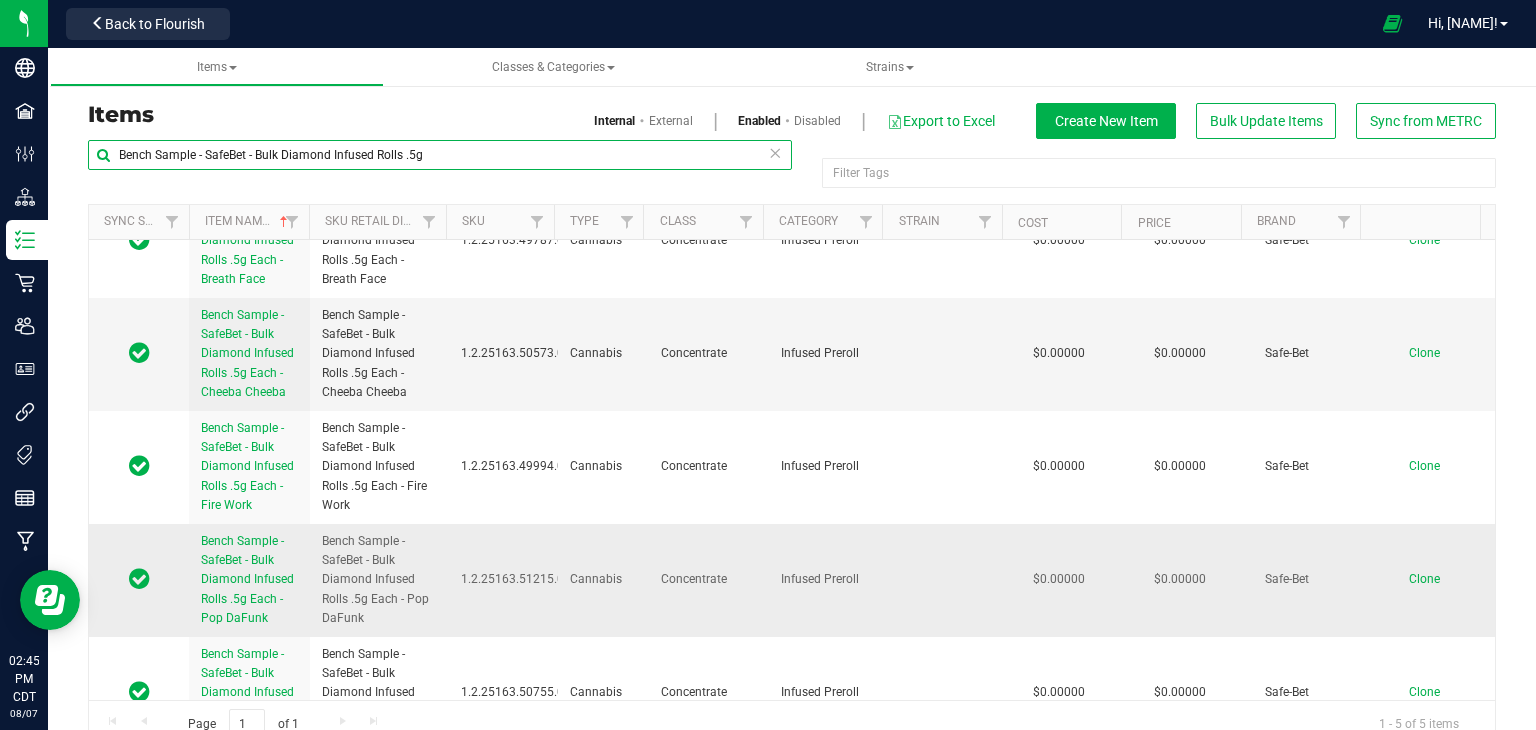 scroll, scrollTop: 103, scrollLeft: 0, axis: vertical 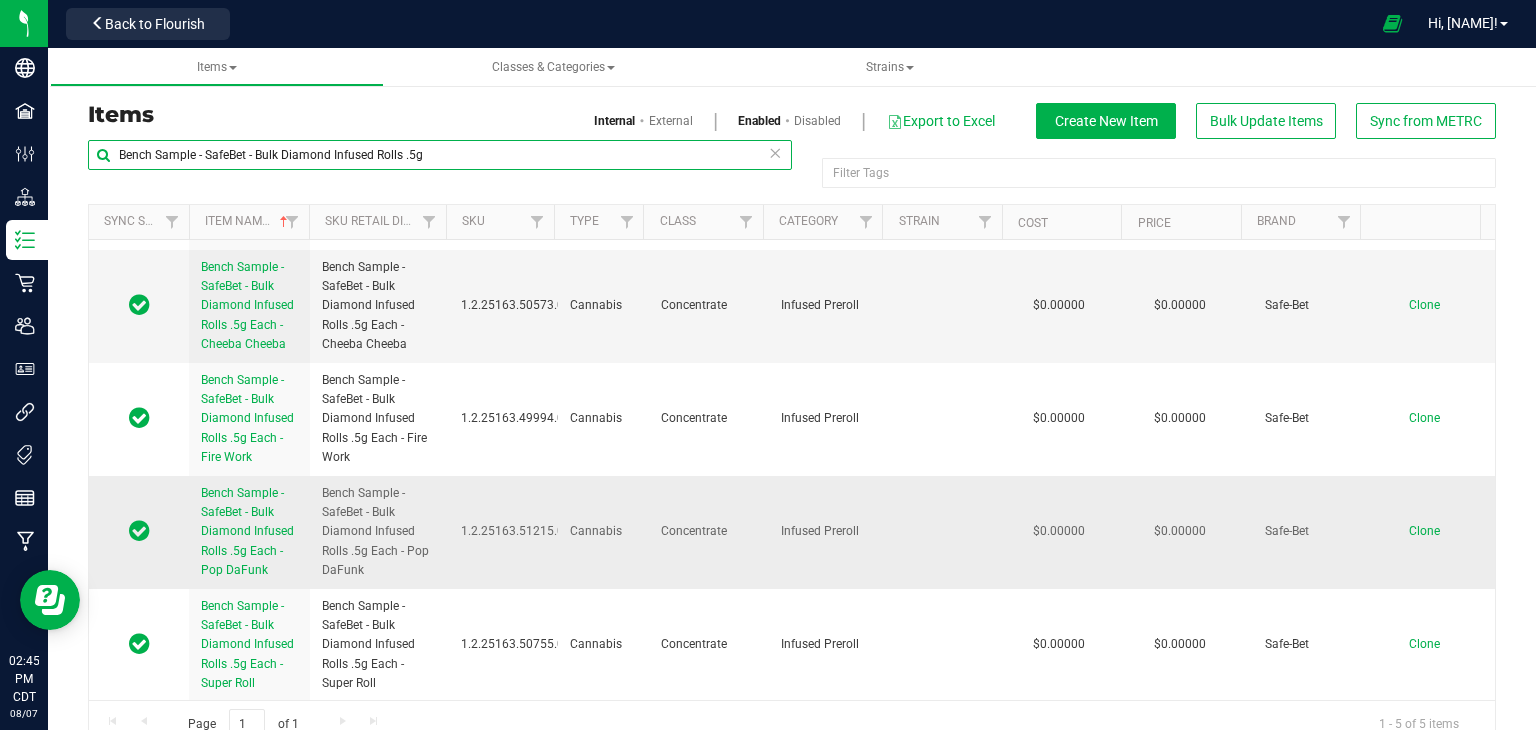 type on "Bench Sample - SafeBet - Bulk Diamond Infused Rolls .5g" 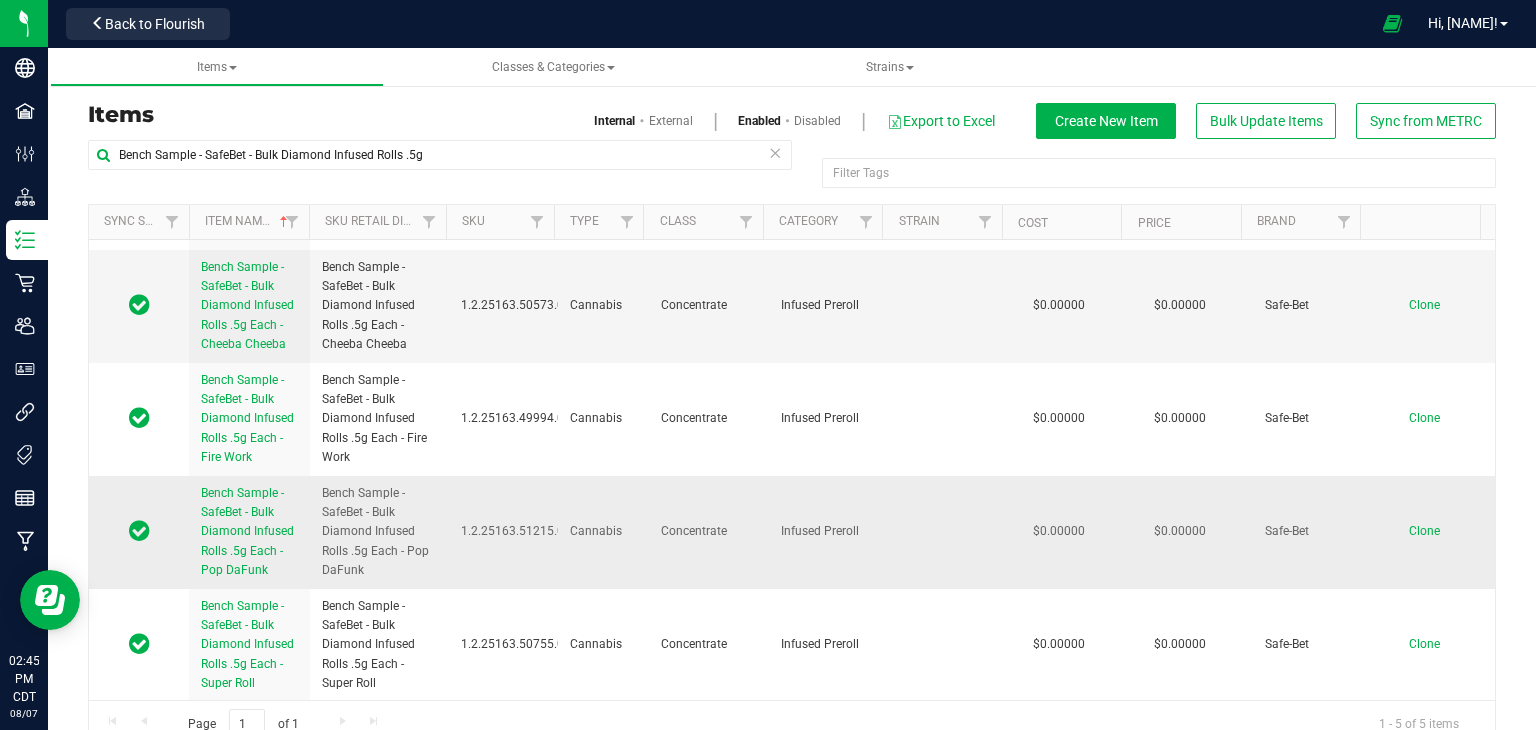 click on "Clone" at bounding box center [1434, 531] 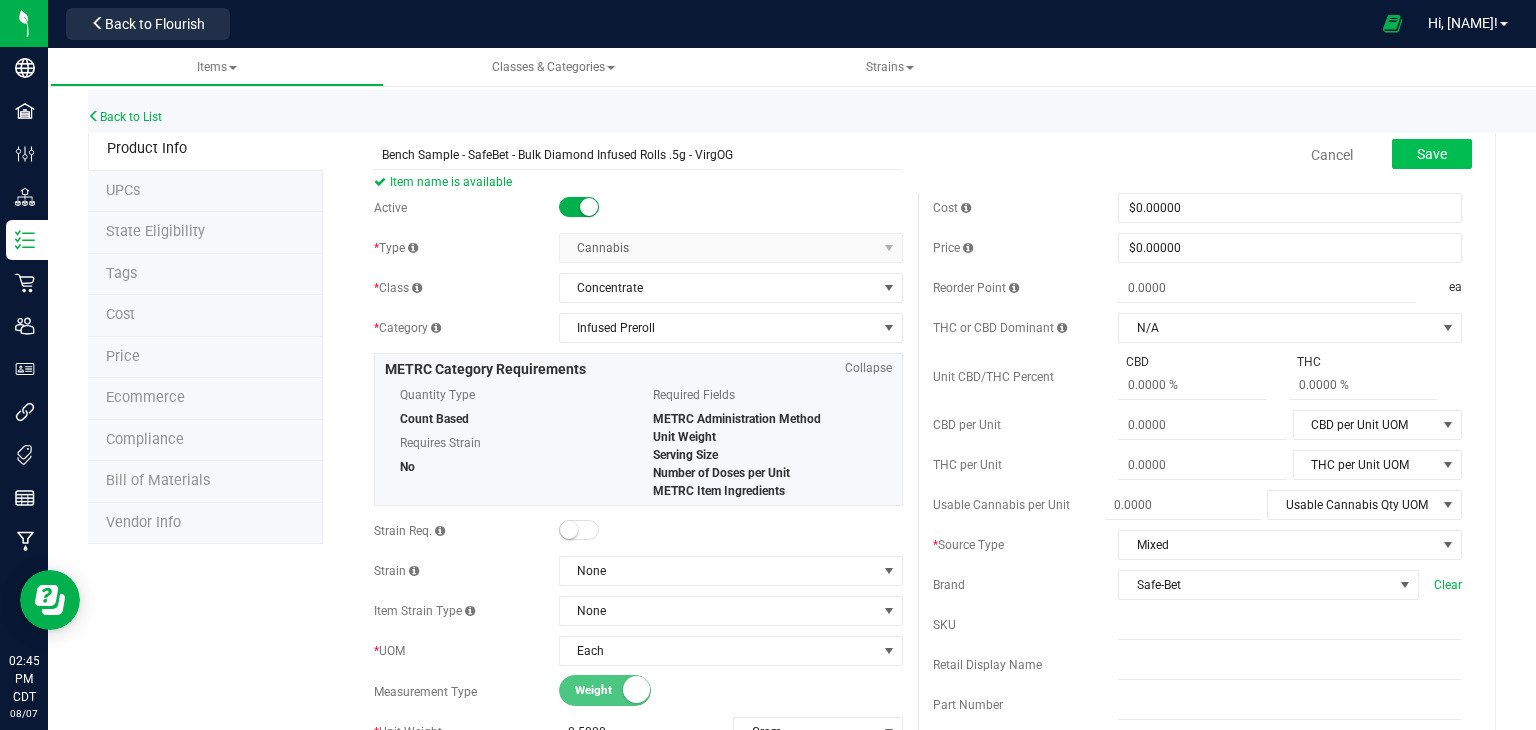 type on "Bench Sample - SafeBet - Bulk Diamond Infused Rolls .5g - VirgOG" 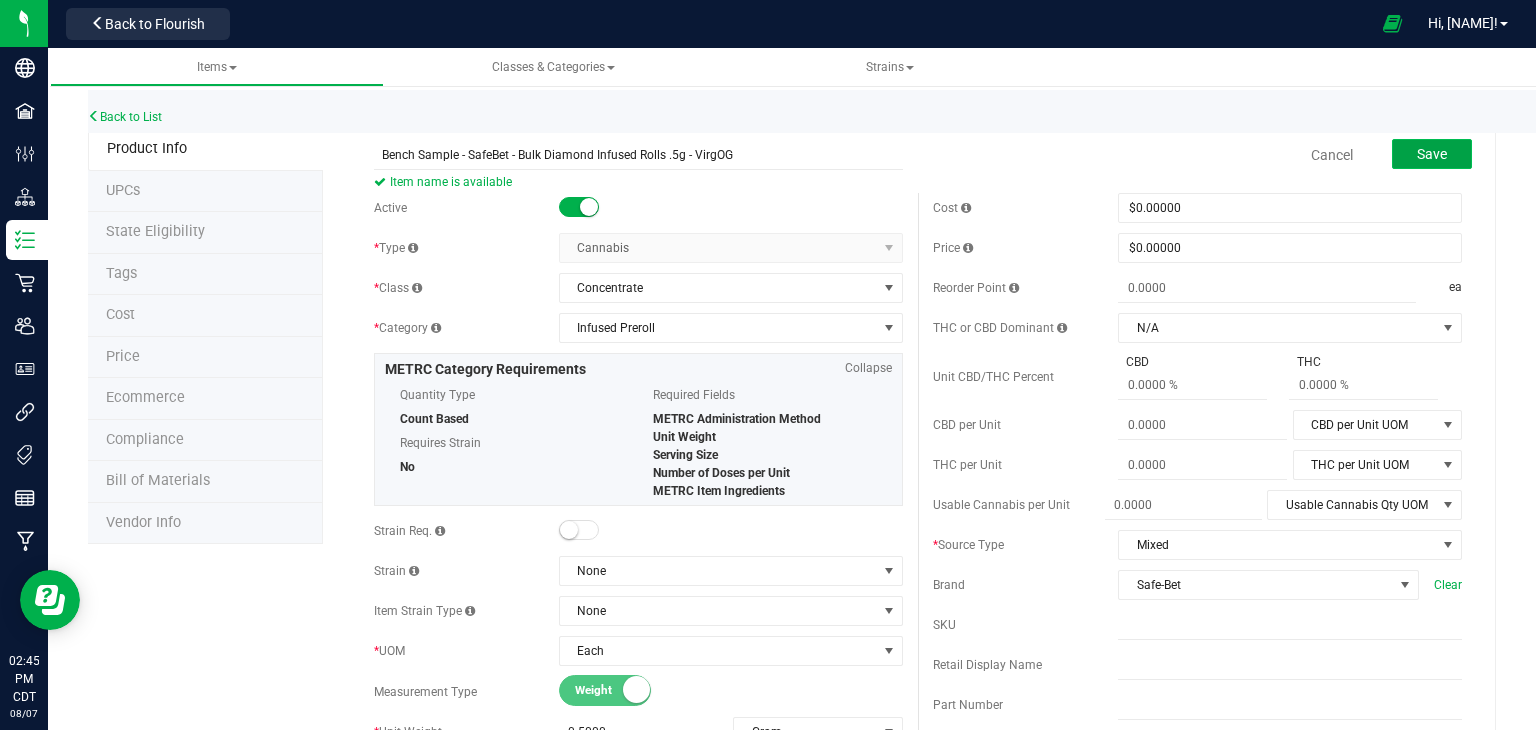 click on "Save" at bounding box center [1432, 154] 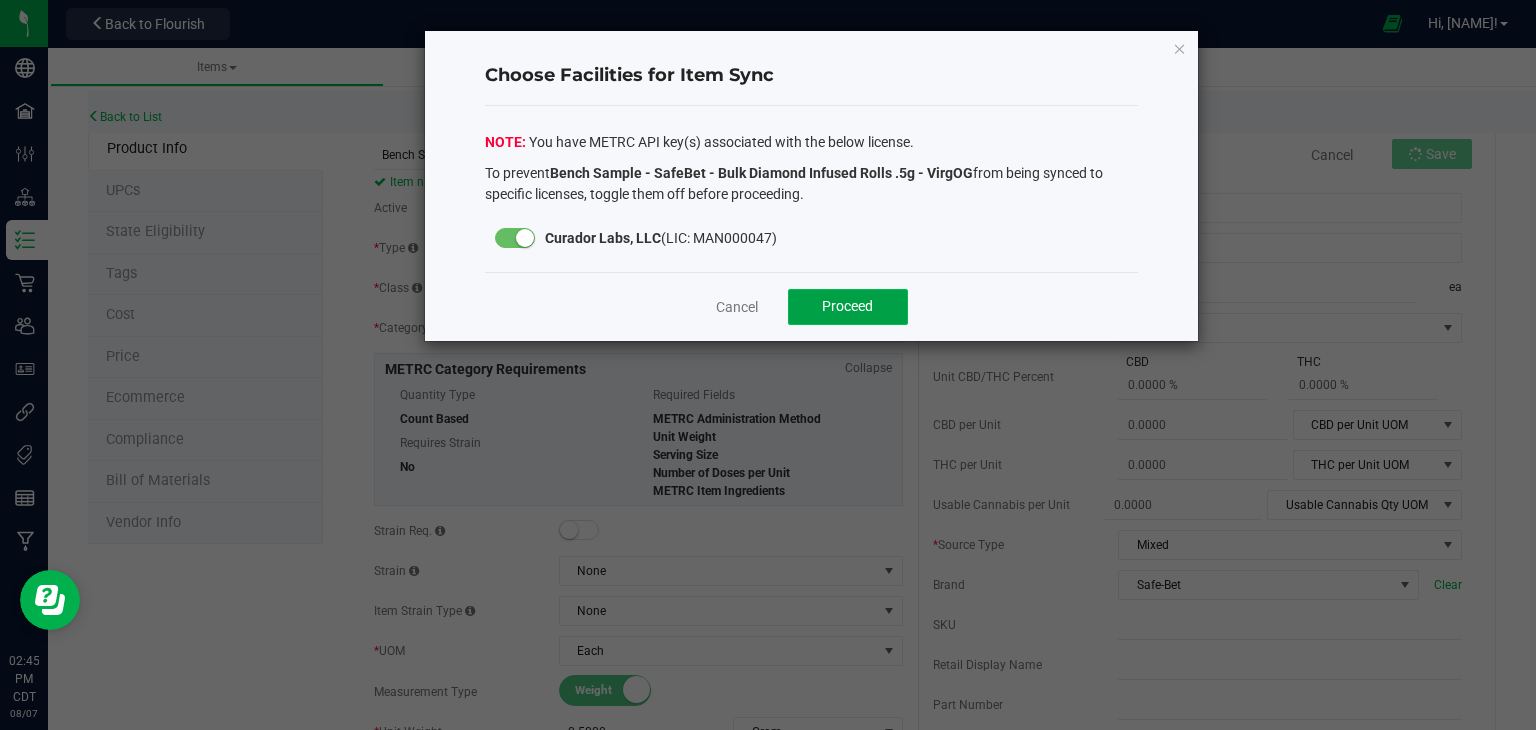 click on "Proceed" 